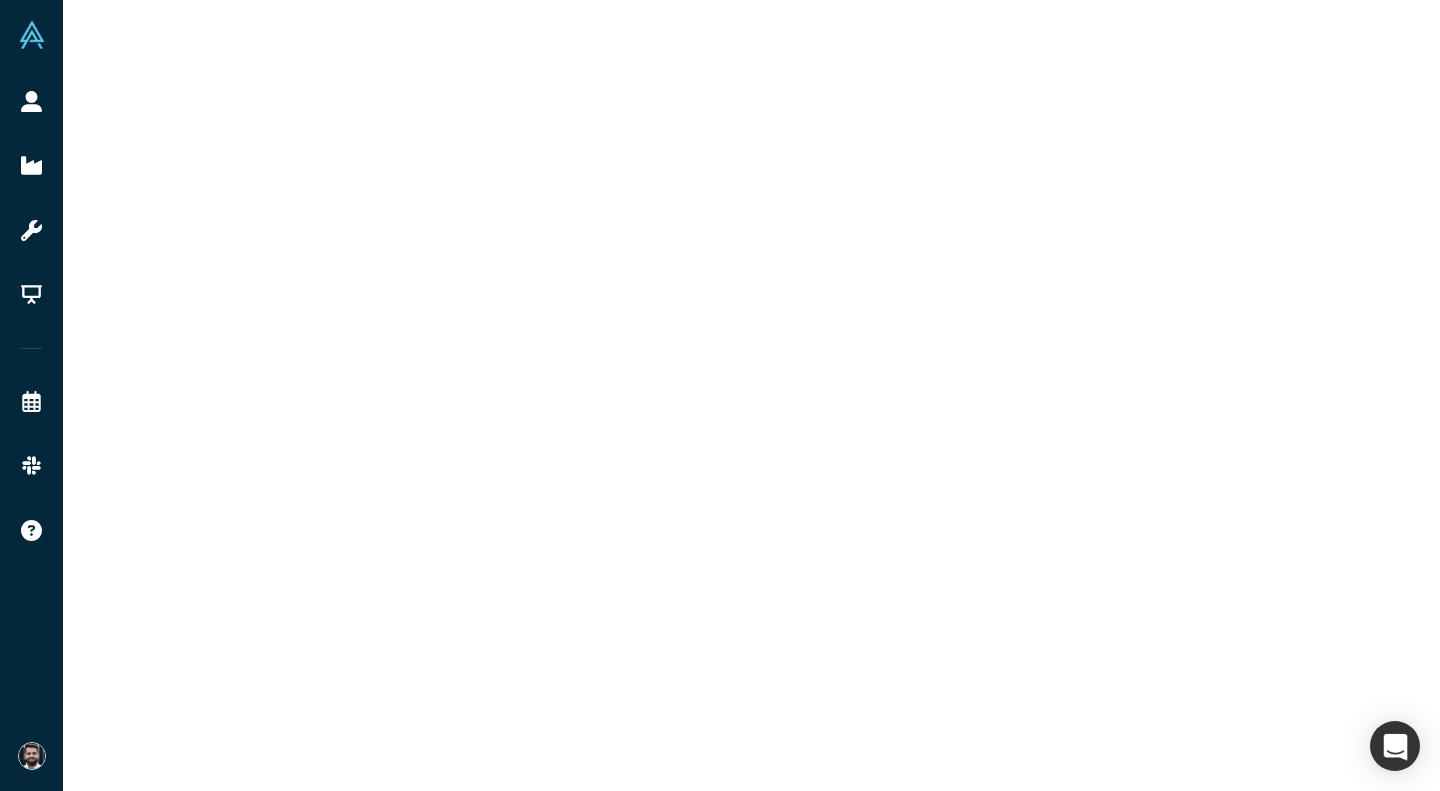 scroll, scrollTop: 0, scrollLeft: 0, axis: both 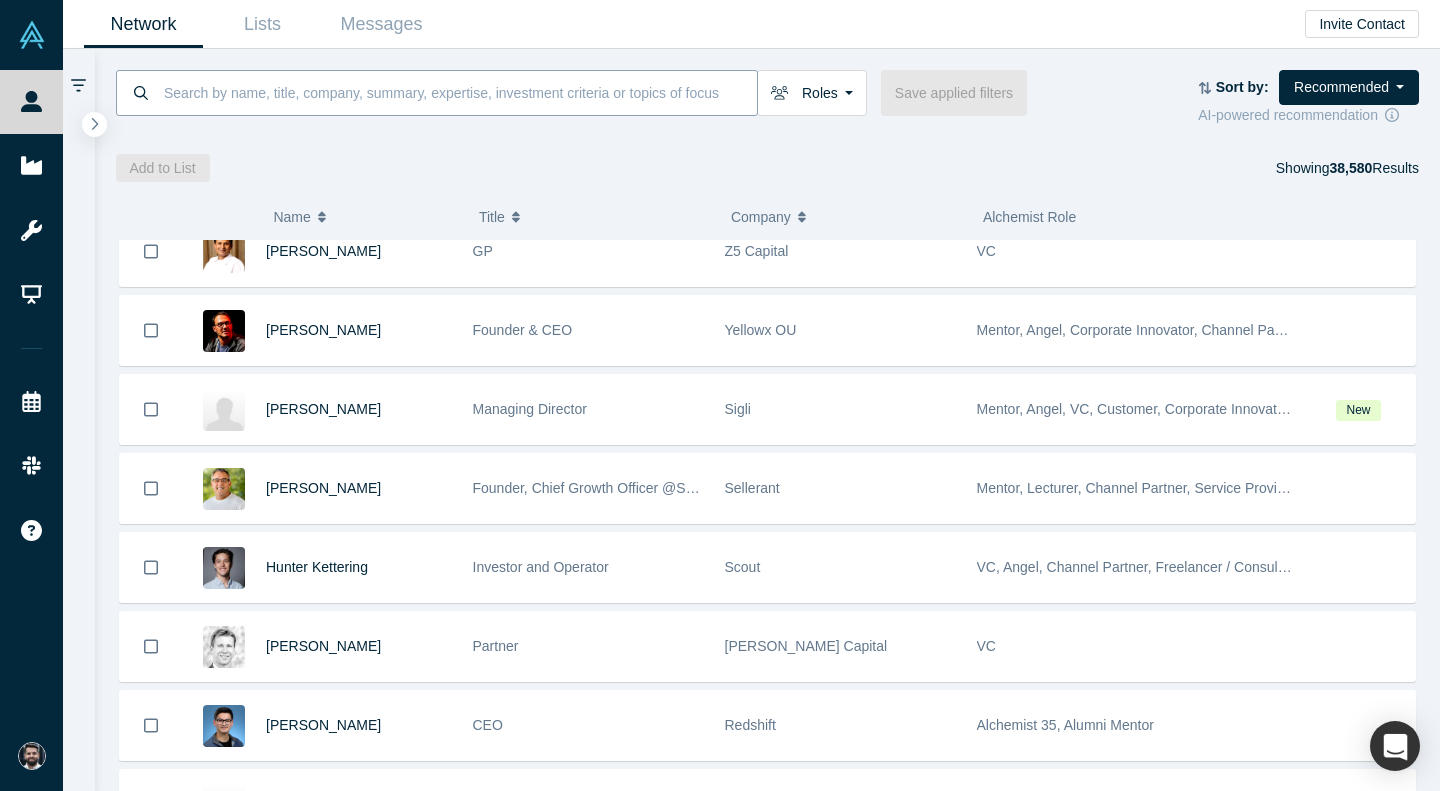 click at bounding box center (459, 92) 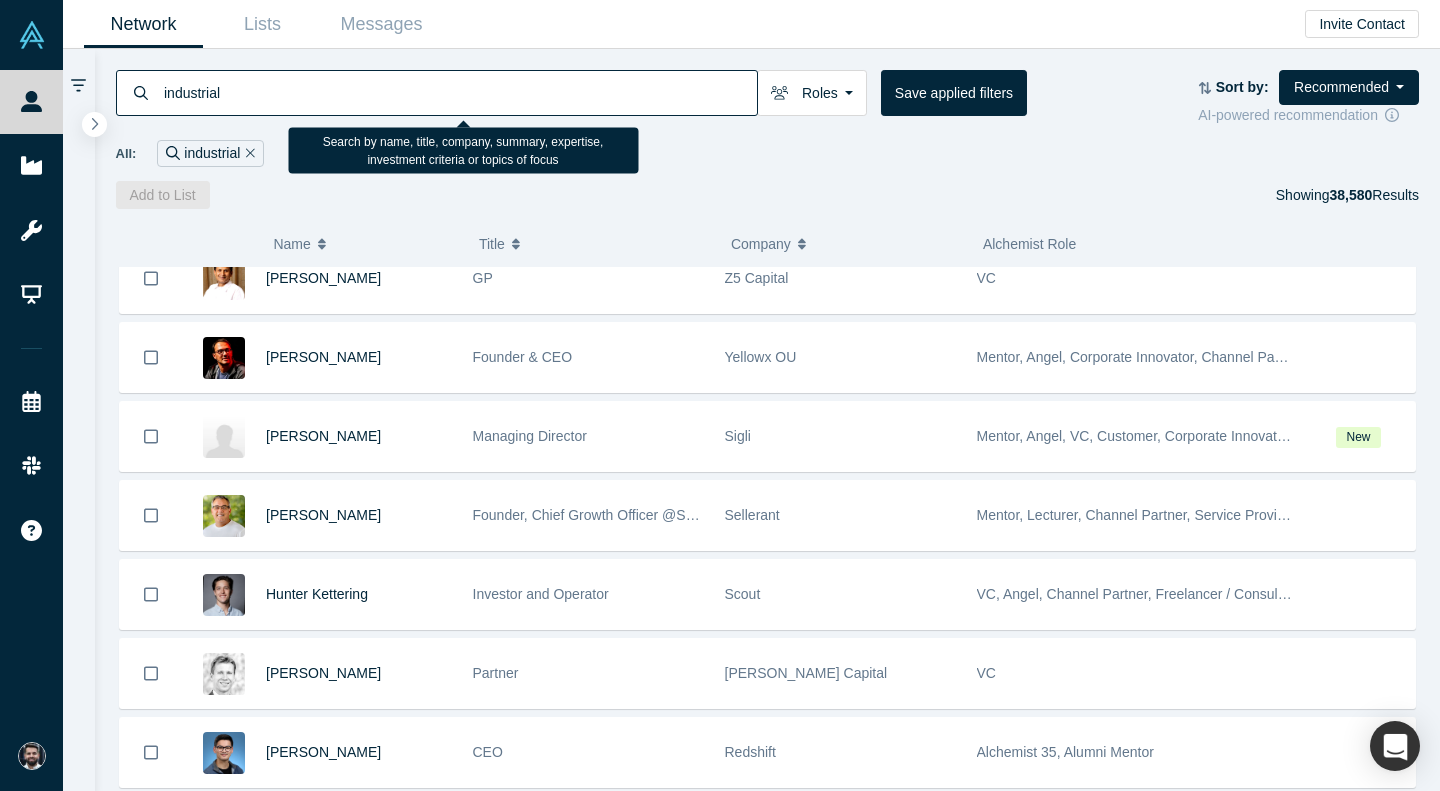 type on "industrial" 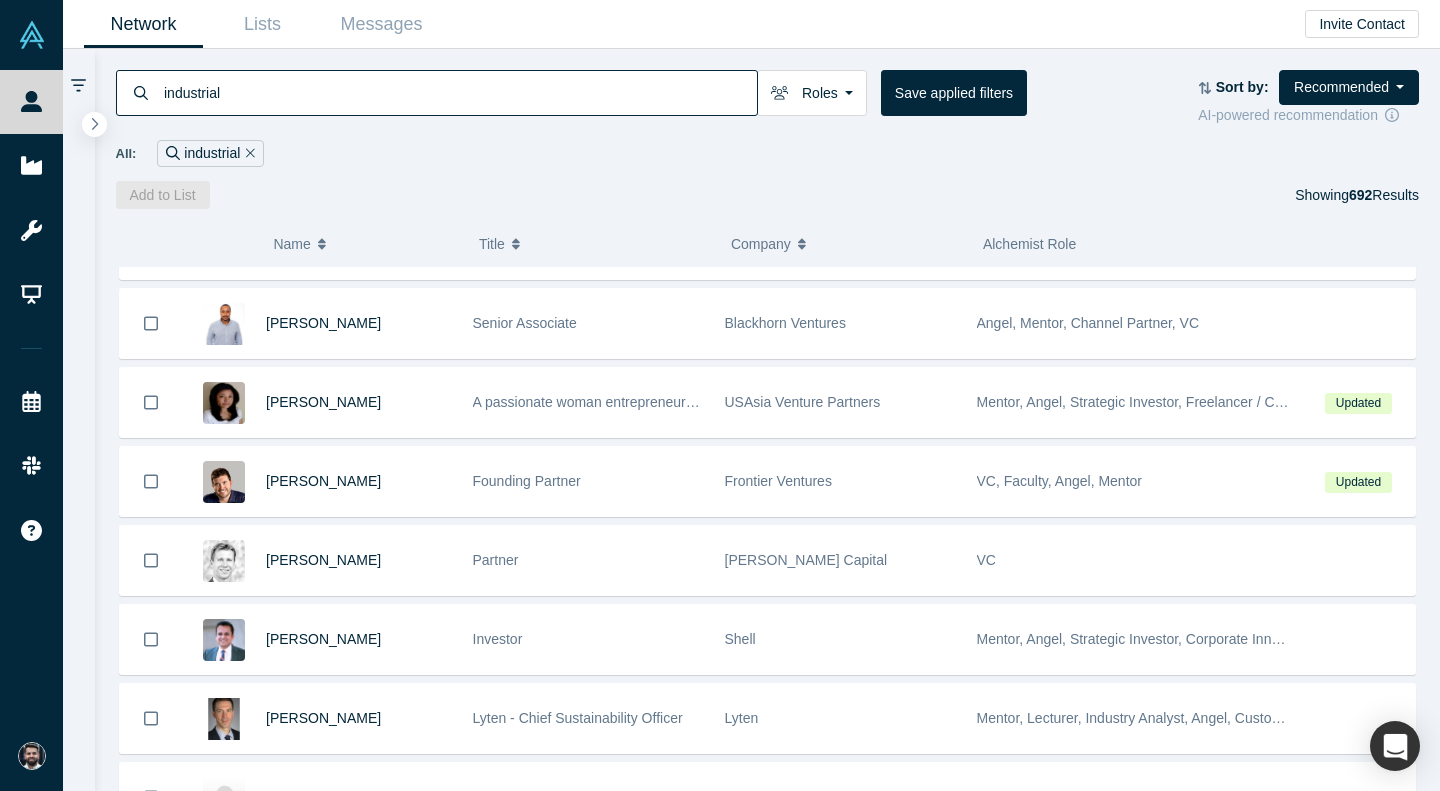 scroll, scrollTop: 299, scrollLeft: 0, axis: vertical 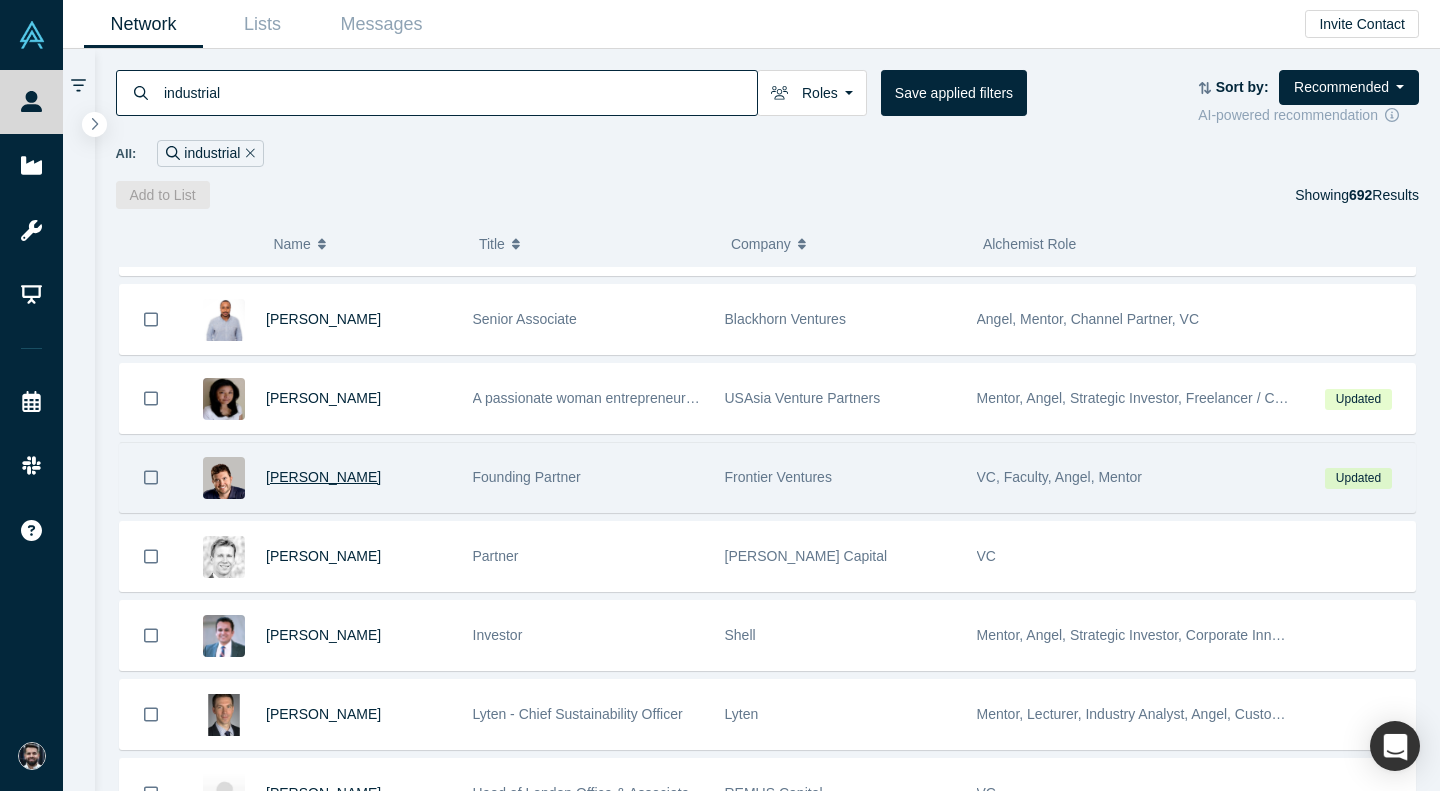 click on "[PERSON_NAME]" at bounding box center (323, 477) 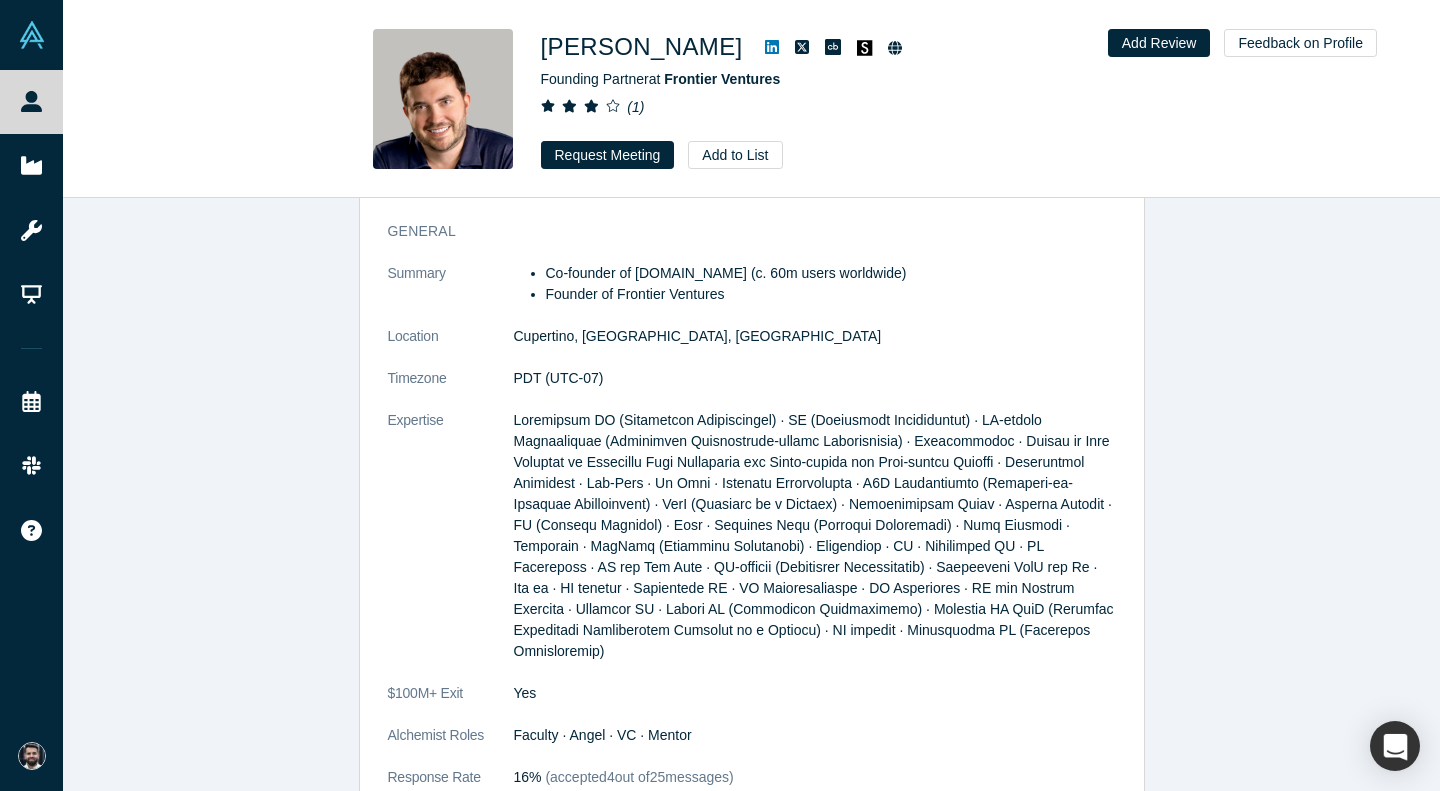 scroll, scrollTop: 0, scrollLeft: 0, axis: both 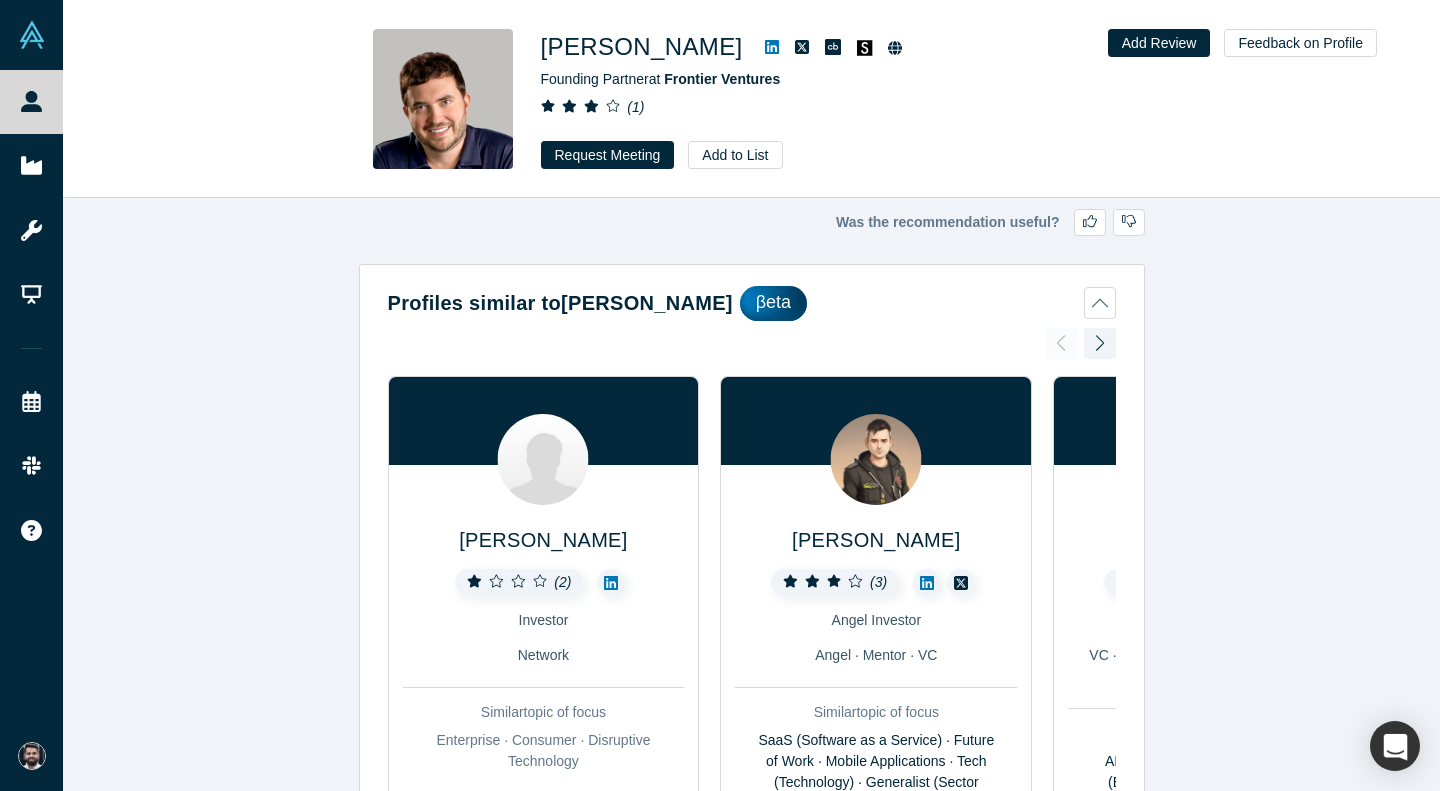 click 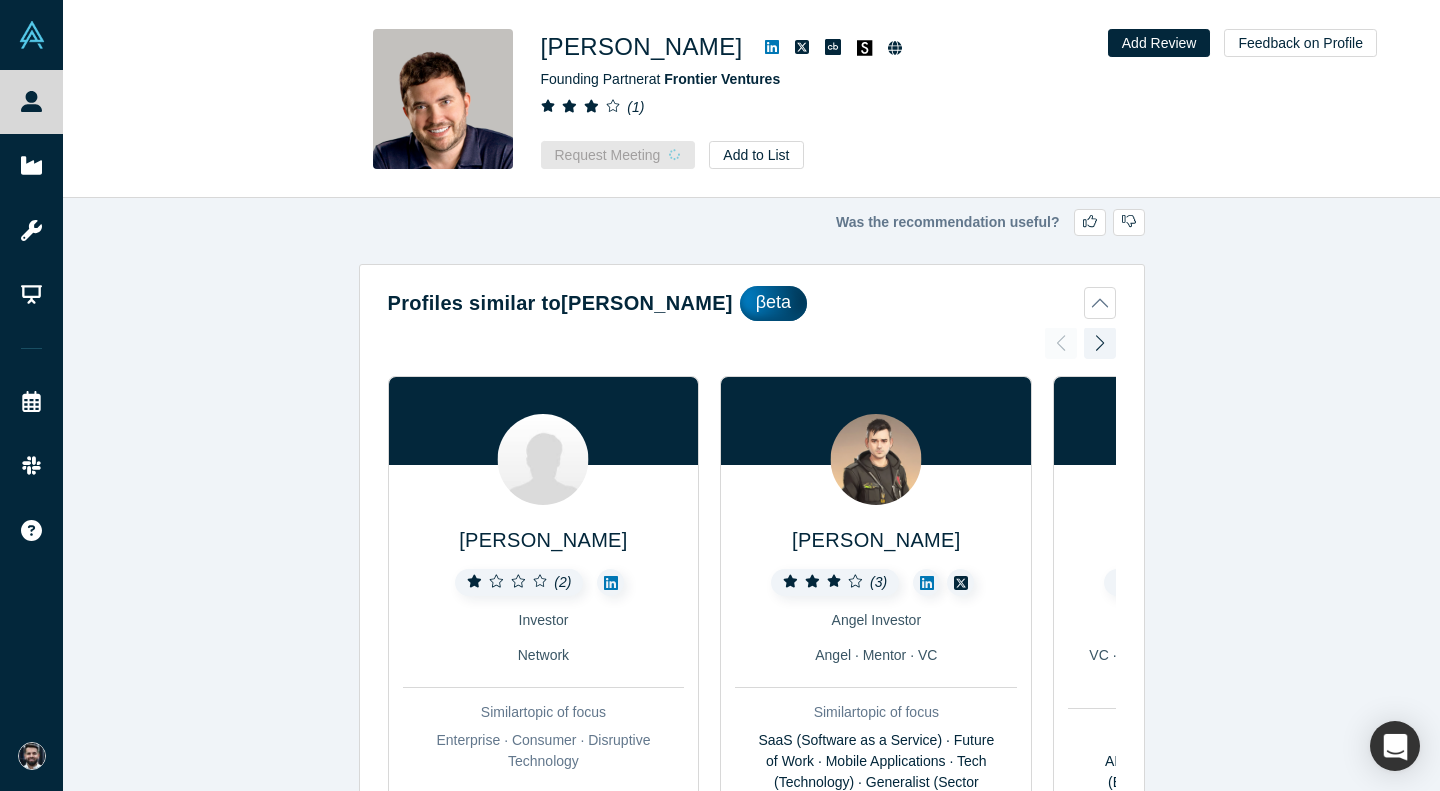 click at bounding box center [876, 459] 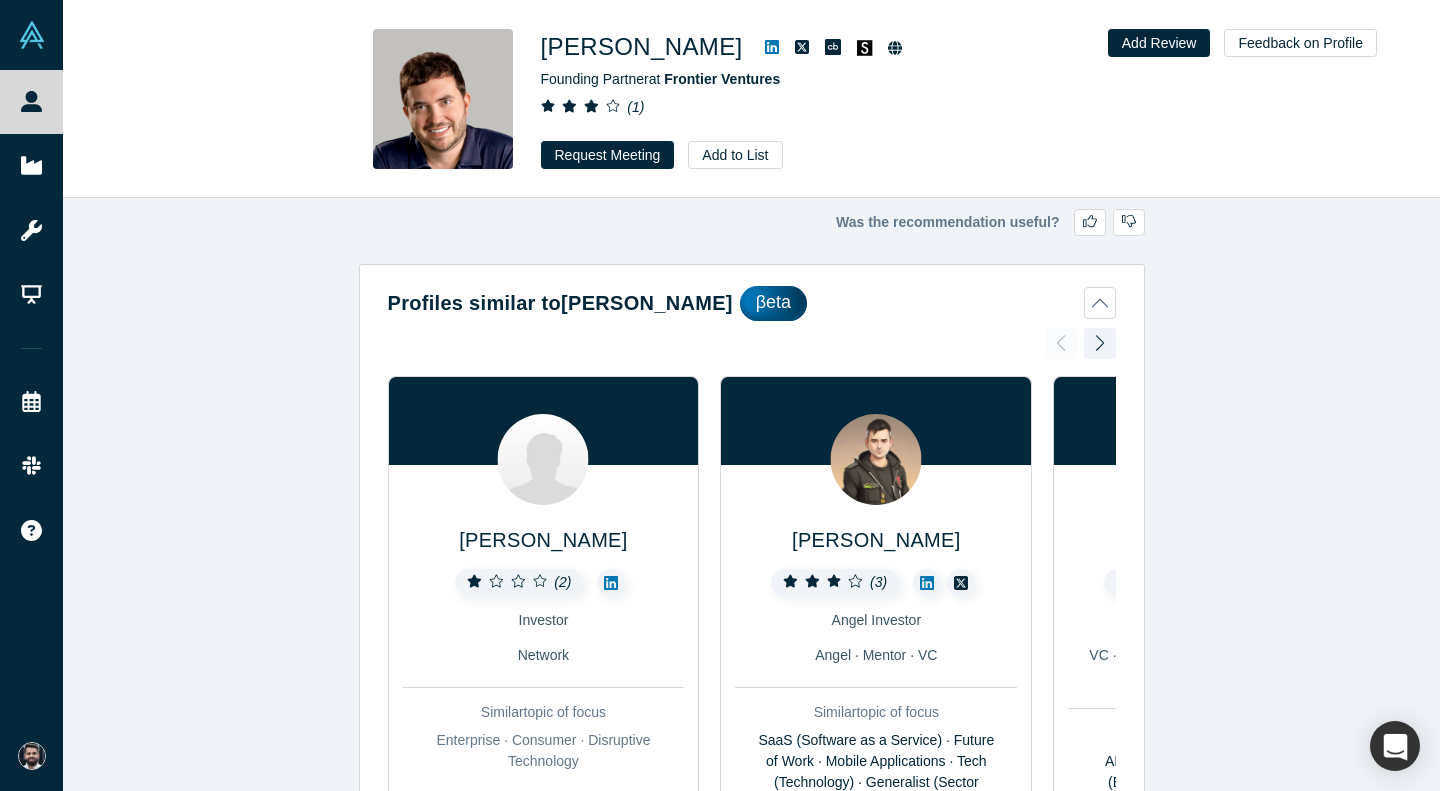 scroll, scrollTop: 242, scrollLeft: 0, axis: vertical 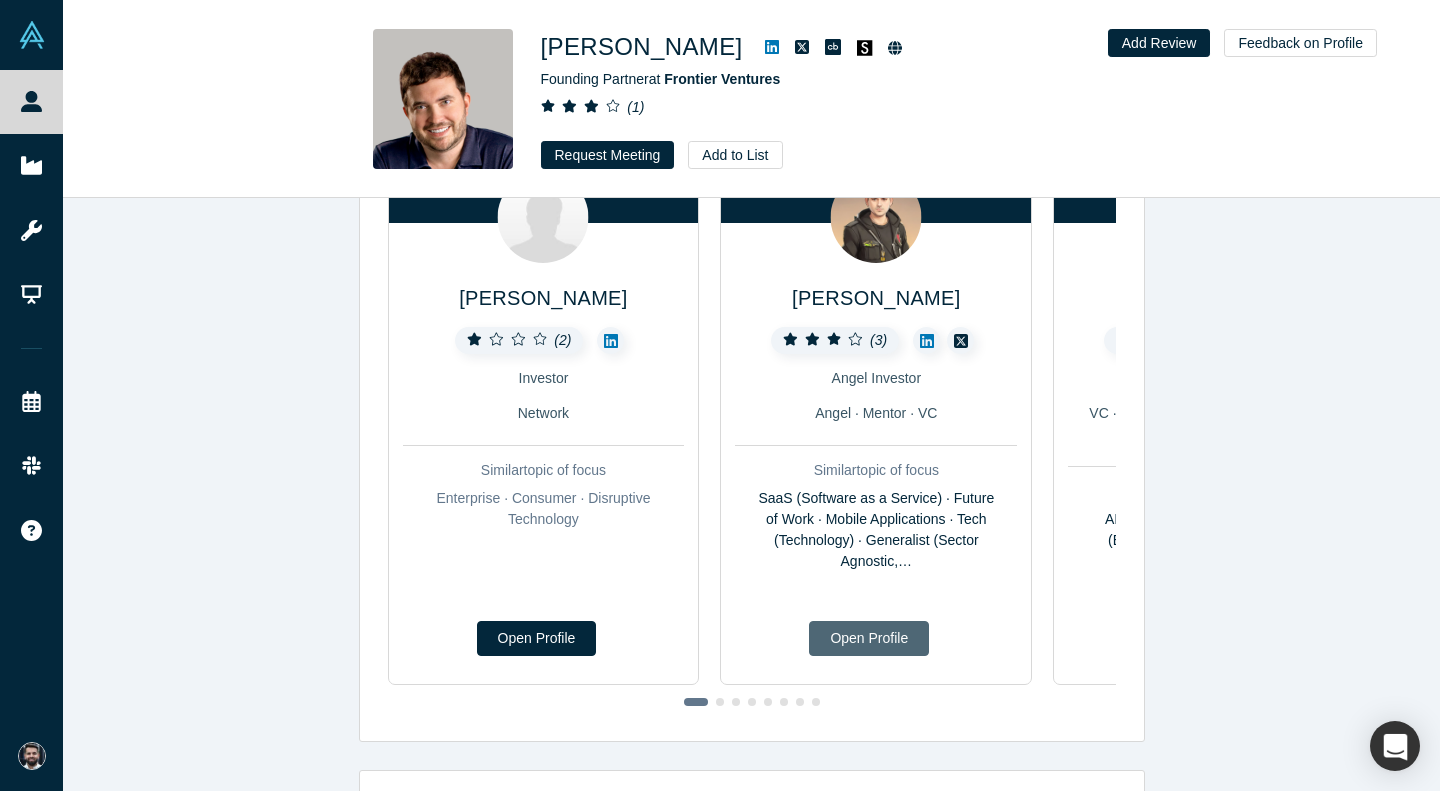 click on "Open Profile" at bounding box center [869, 638] 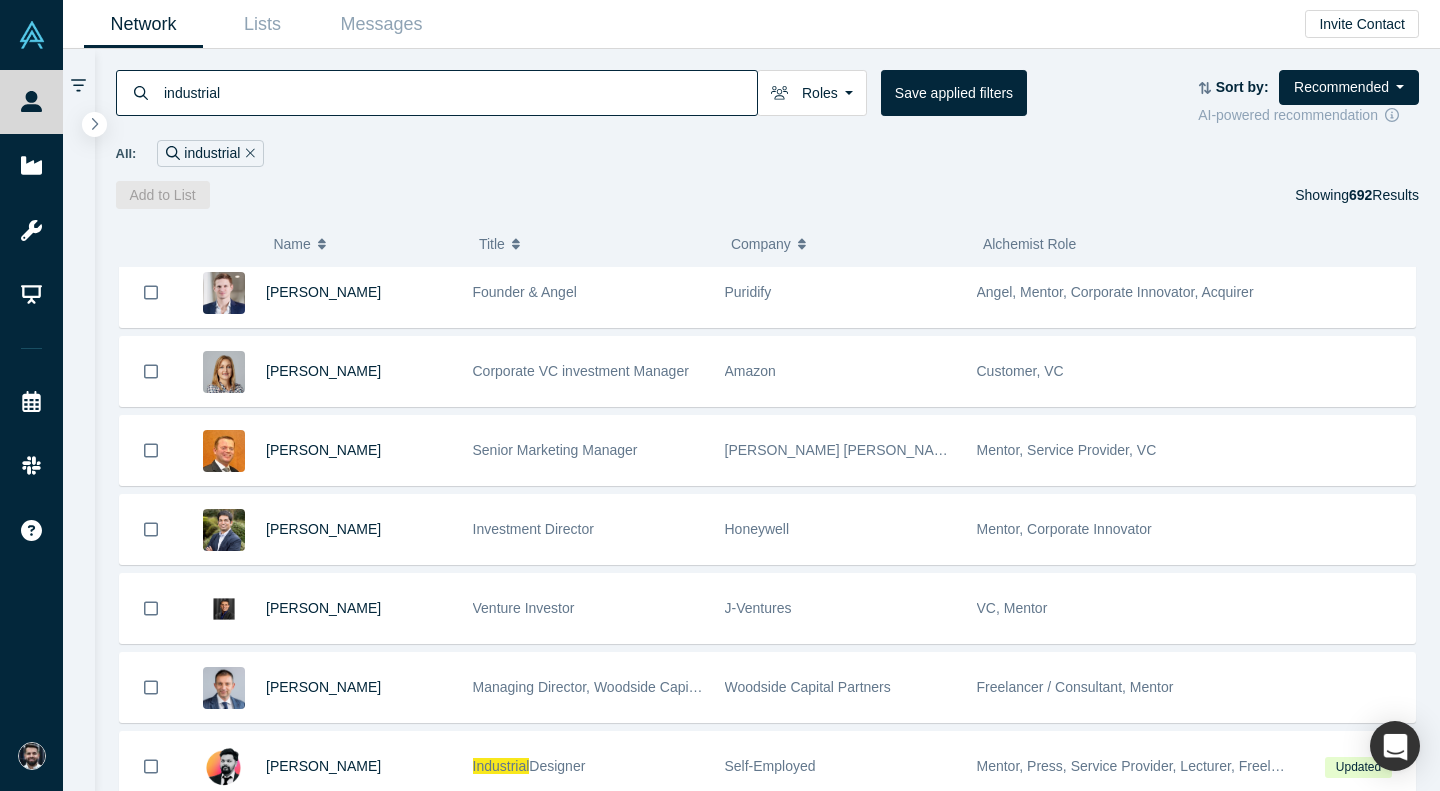 scroll, scrollTop: 1823, scrollLeft: 0, axis: vertical 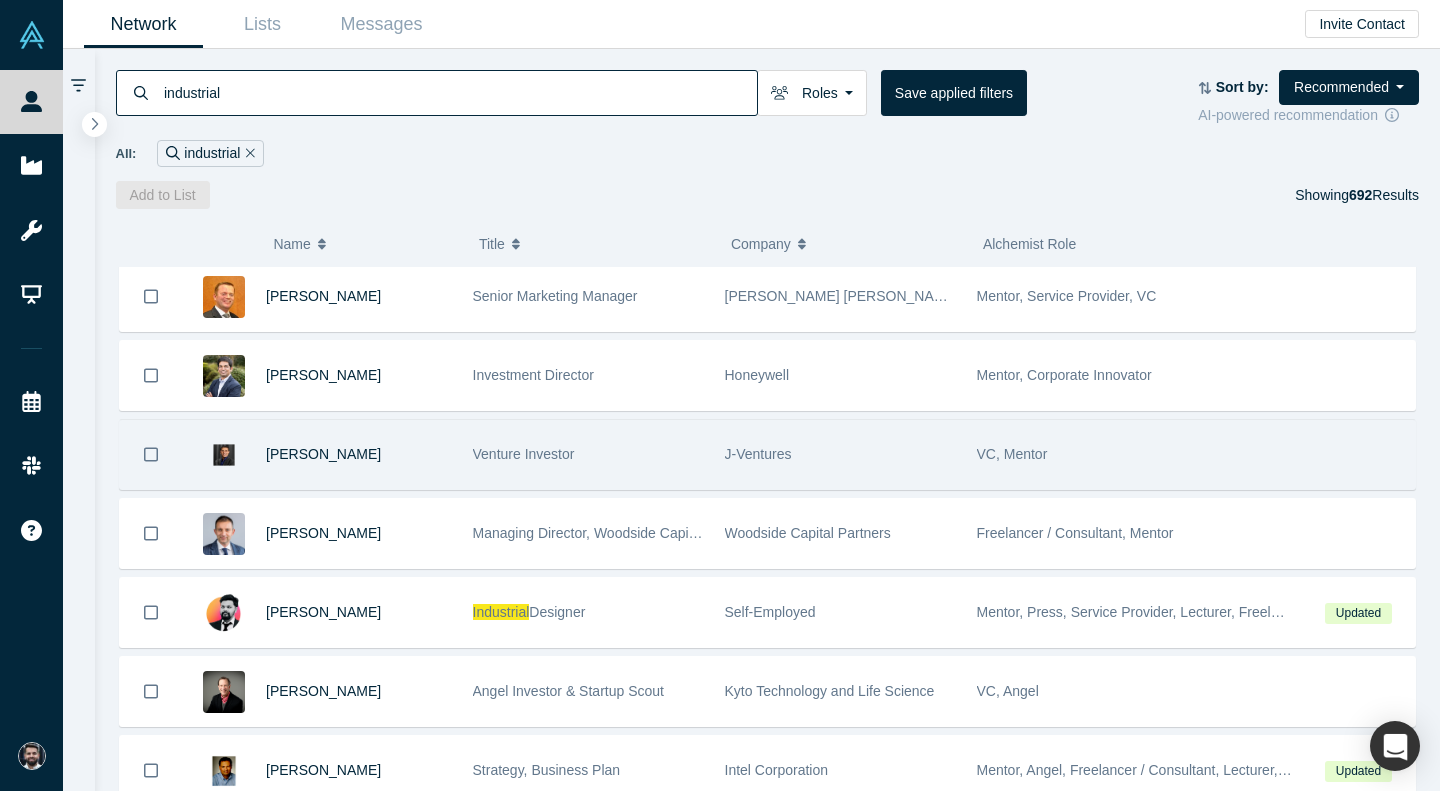 click on "Venture Investor" at bounding box center (588, 454) 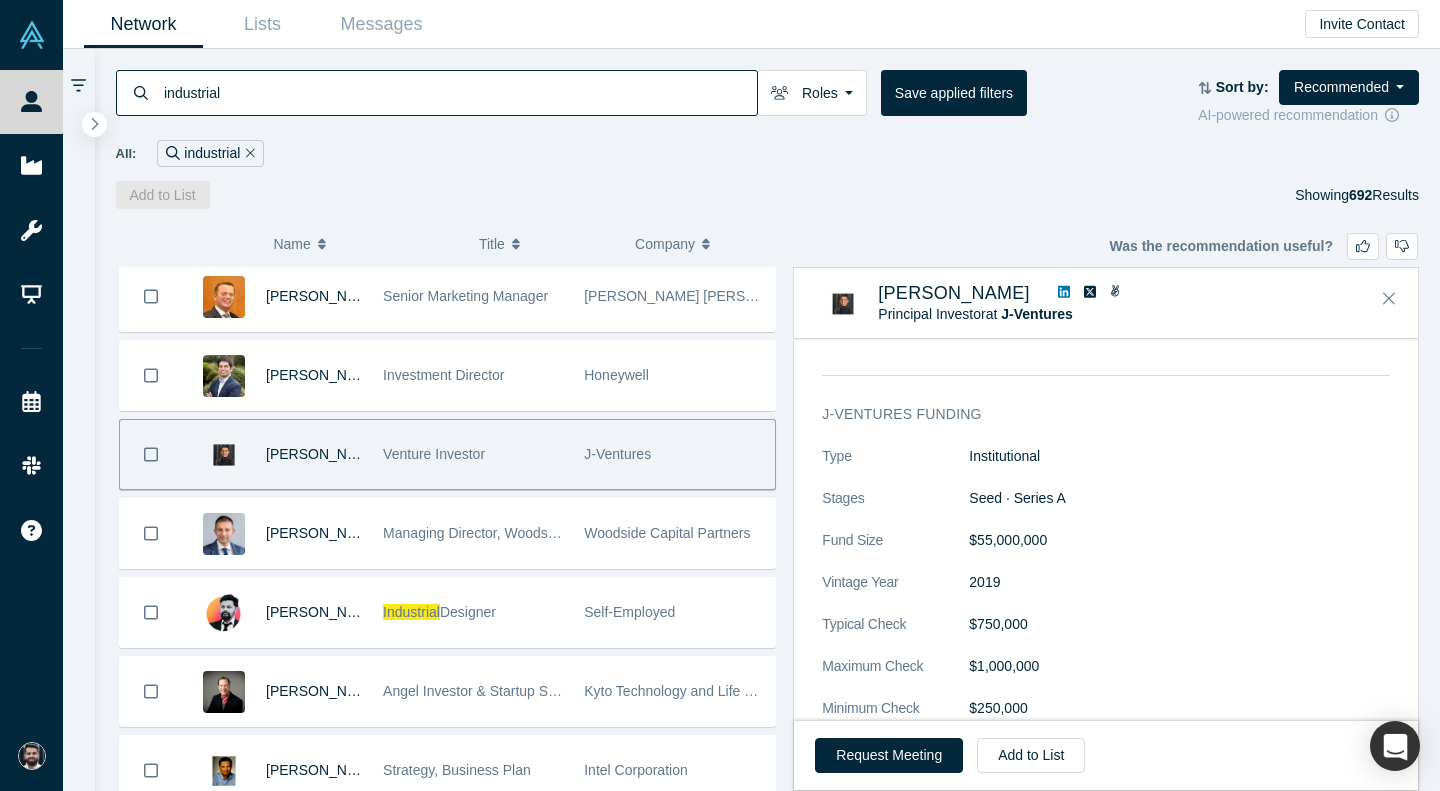 scroll, scrollTop: 3167, scrollLeft: 0, axis: vertical 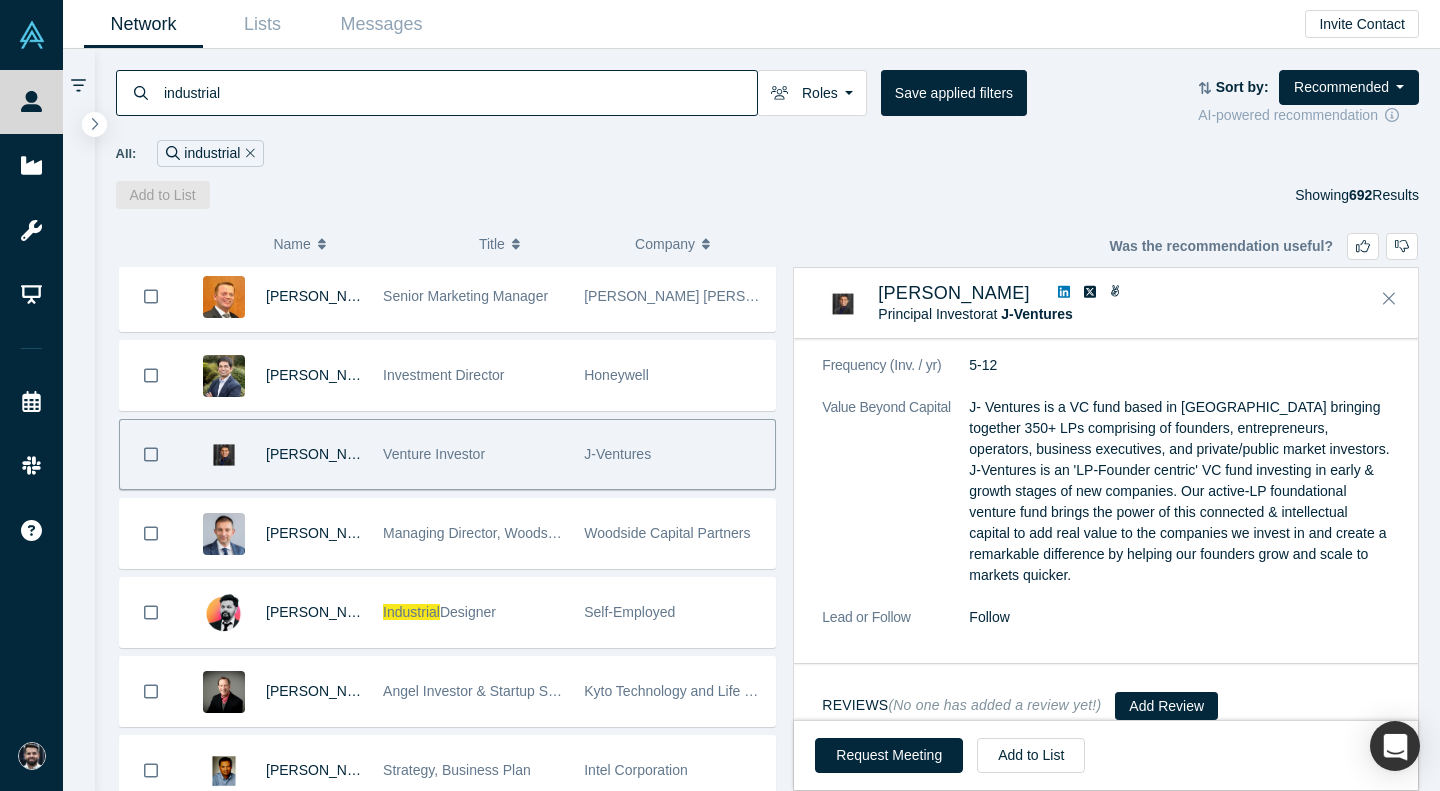 click at bounding box center [1064, 293] 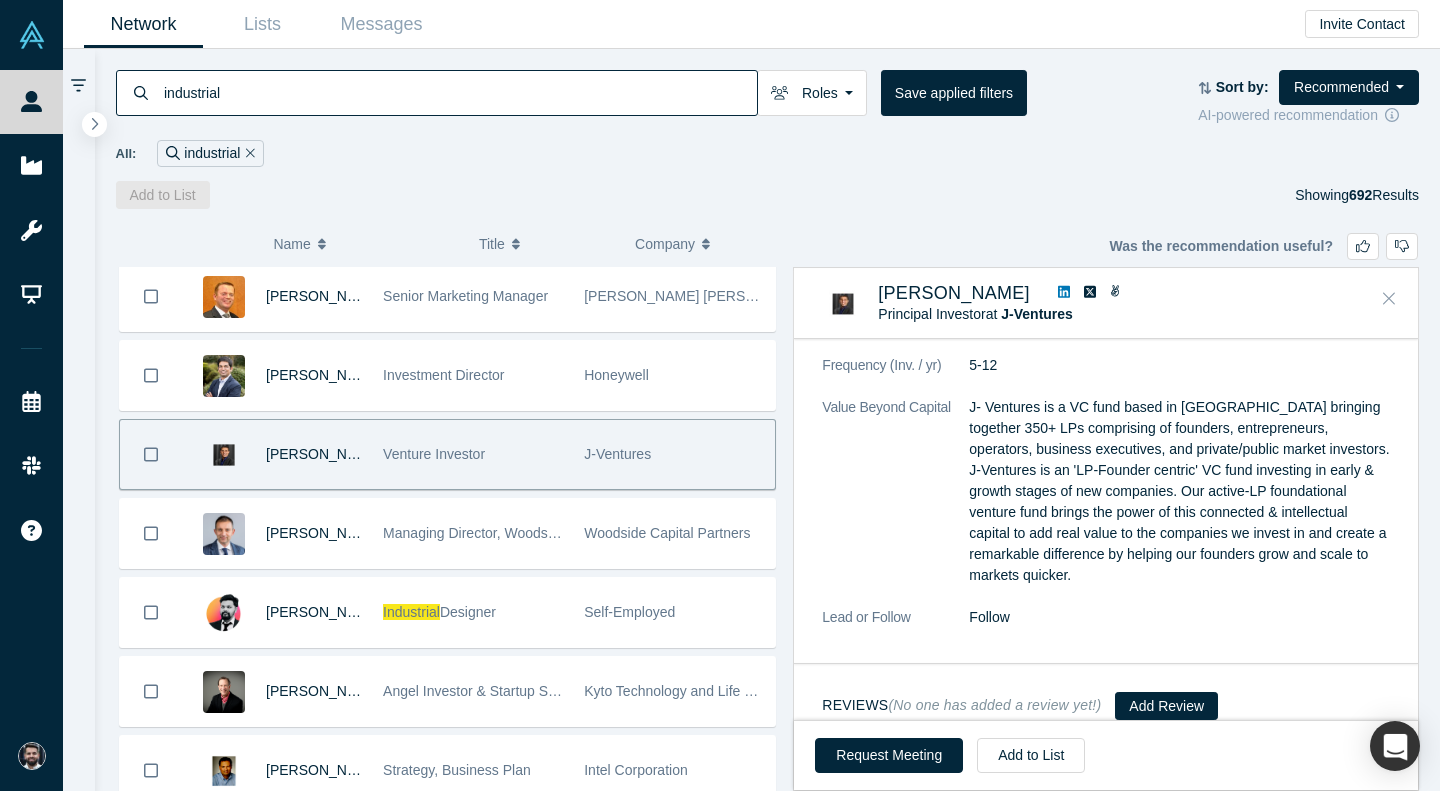 click at bounding box center (1389, 299) 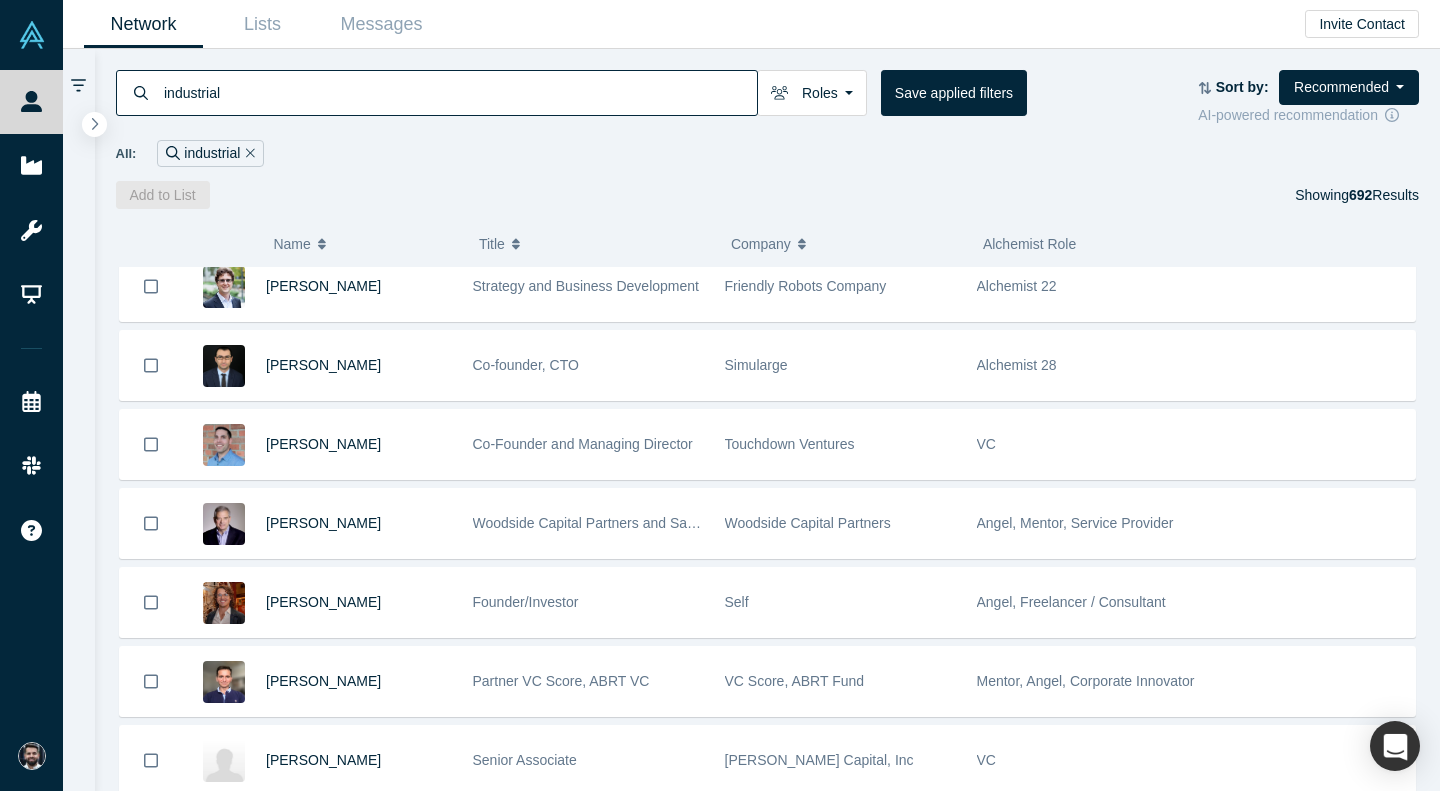 scroll, scrollTop: 6481, scrollLeft: 0, axis: vertical 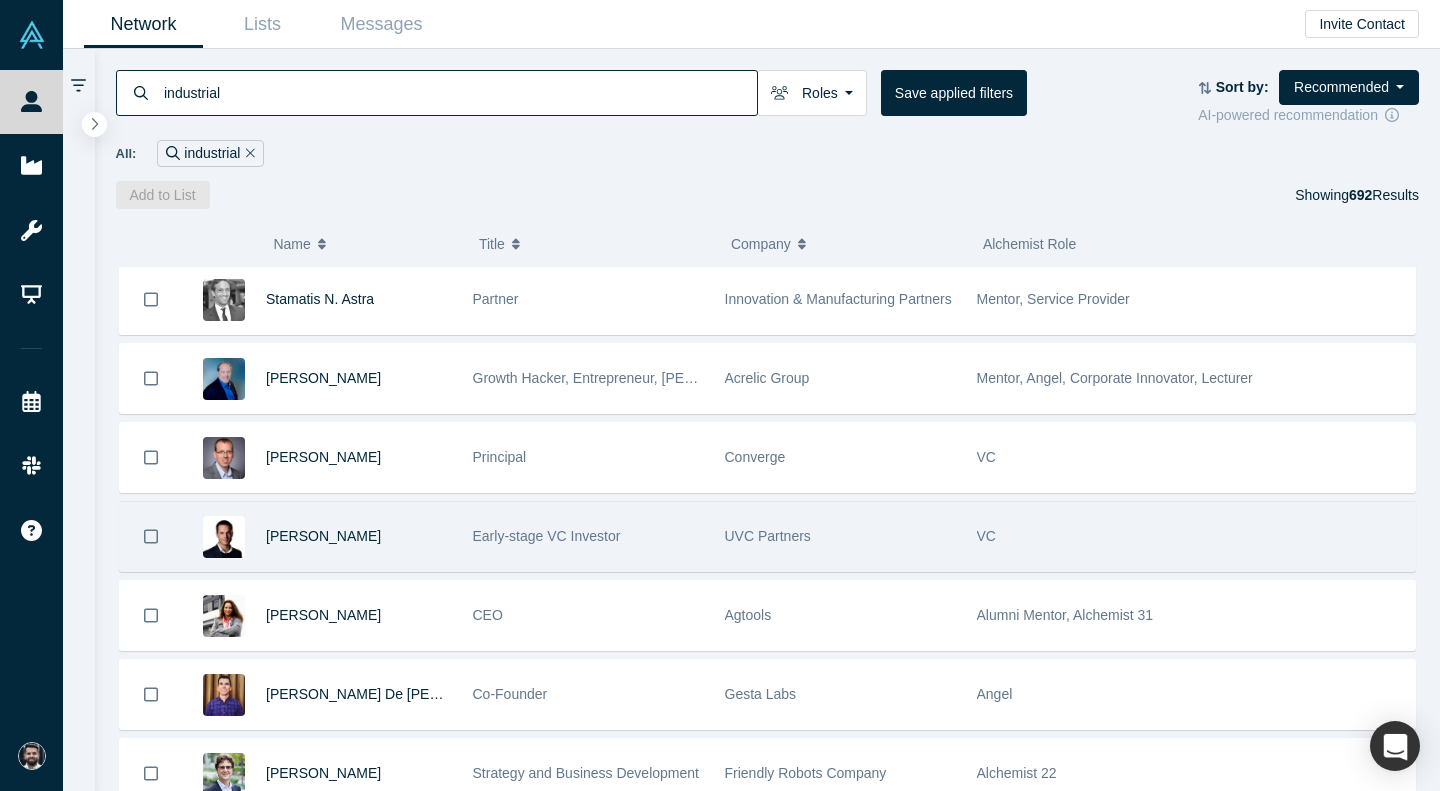 click on "Early-stage VC Investor" at bounding box center (588, 536) 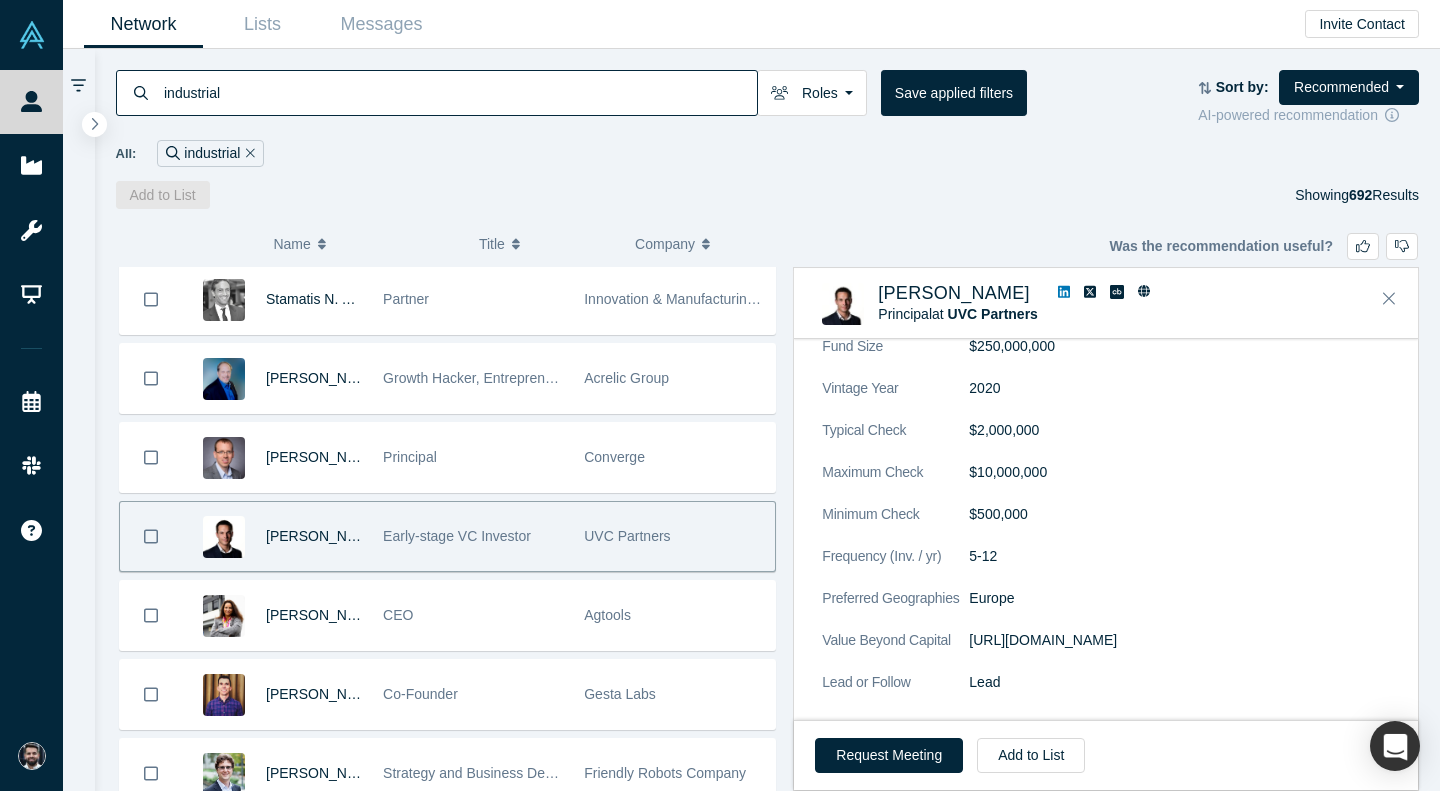 scroll, scrollTop: 1681, scrollLeft: 0, axis: vertical 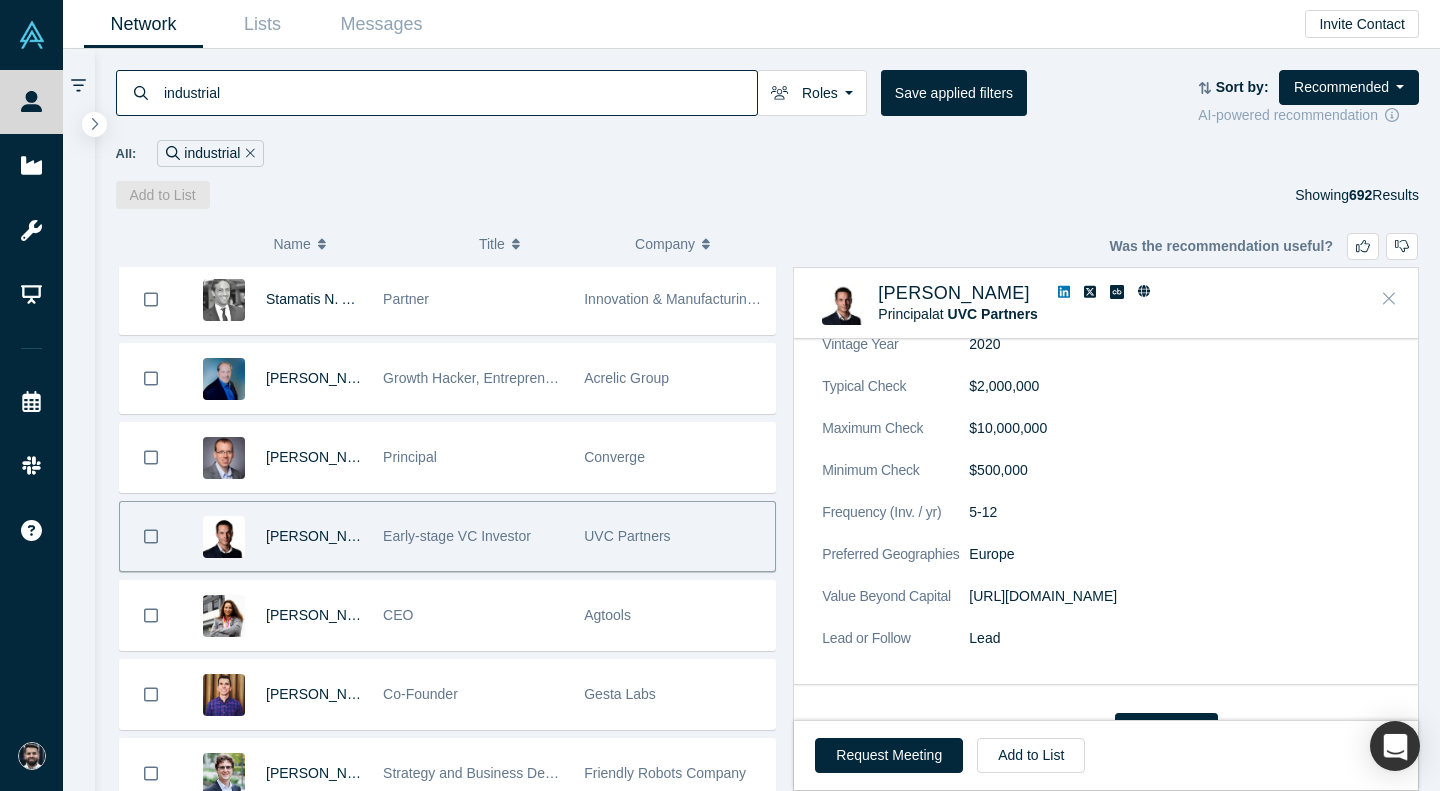 click at bounding box center (1389, 299) 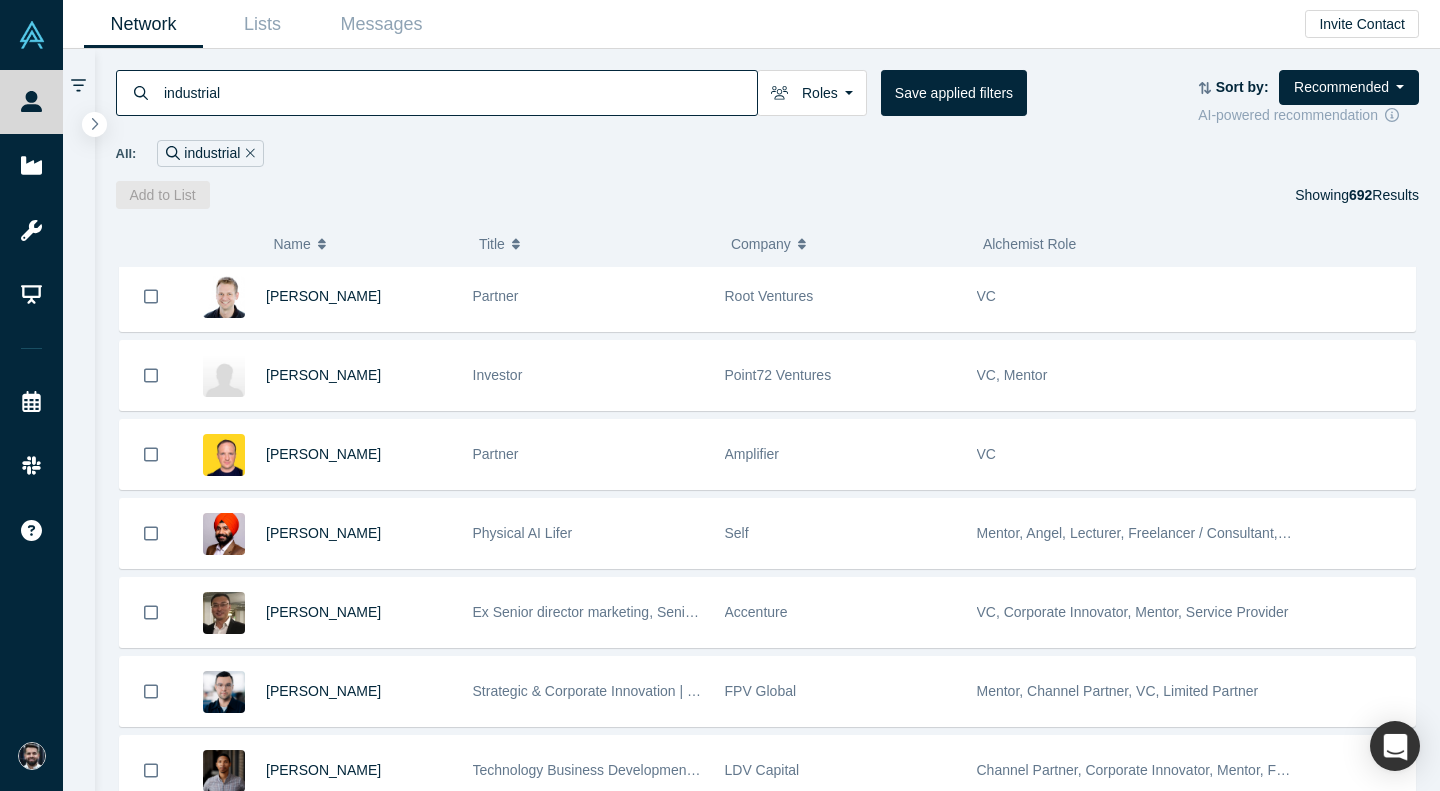 scroll, scrollTop: 8305, scrollLeft: 0, axis: vertical 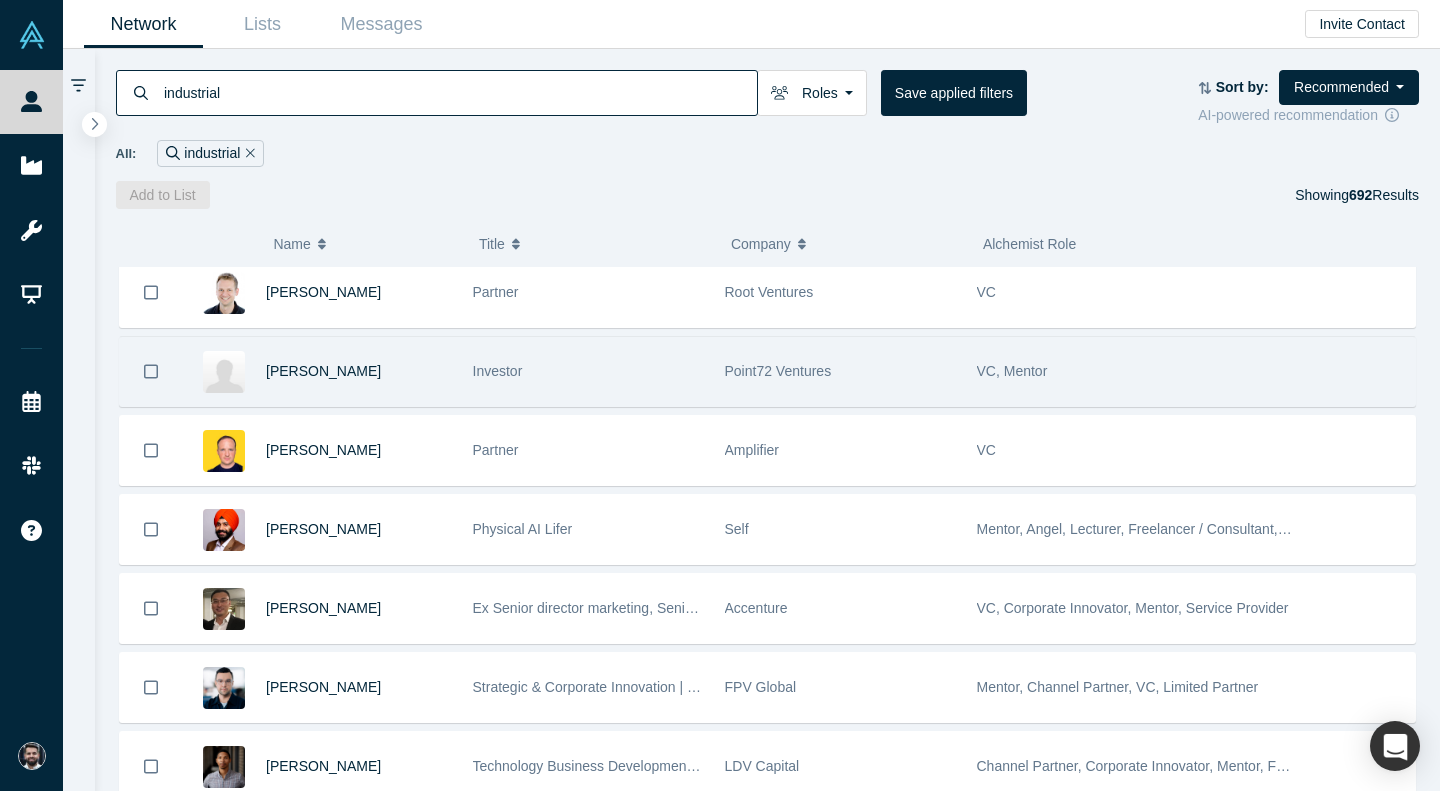 click on "Point72 Ventures" at bounding box center [840, 371] 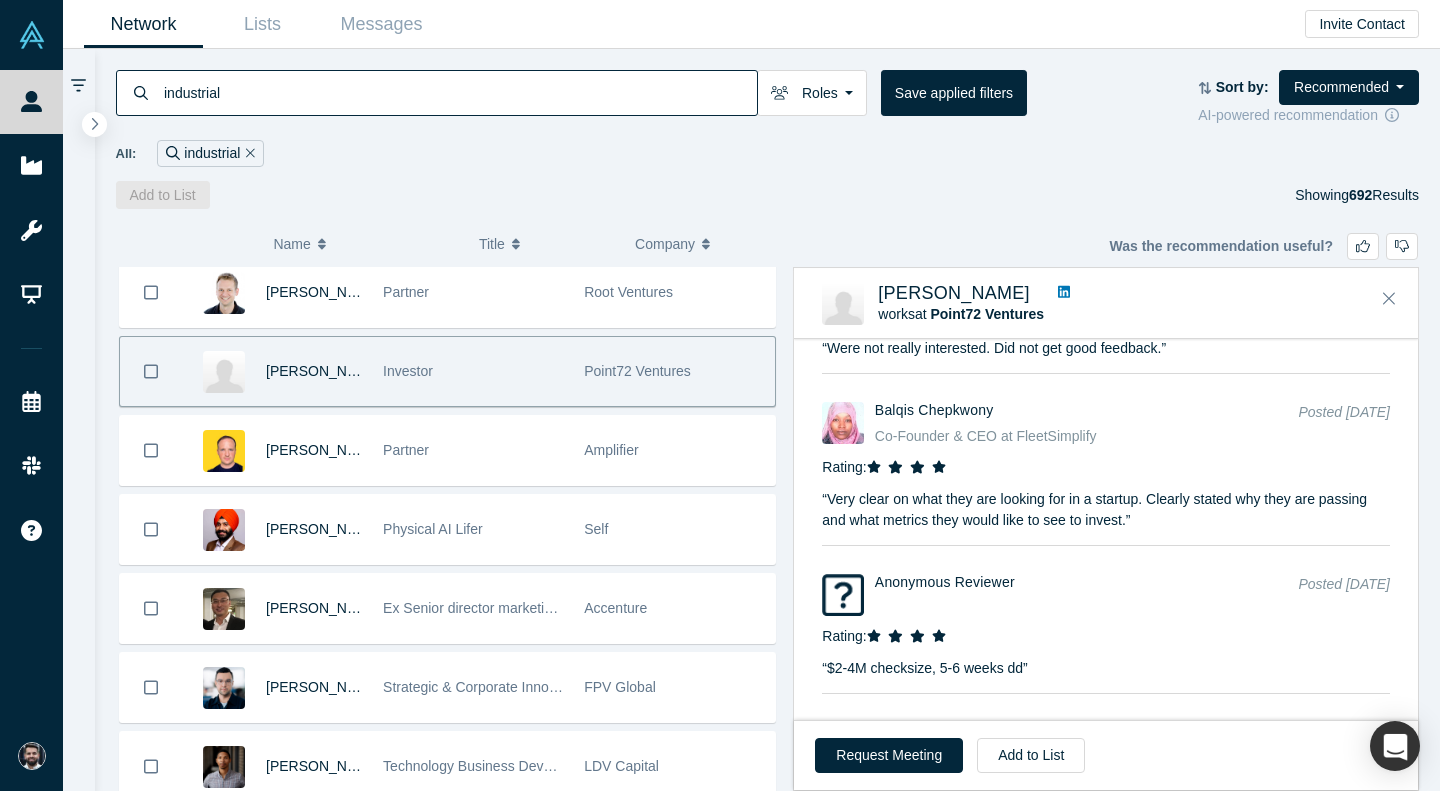 scroll, scrollTop: 2232, scrollLeft: 0, axis: vertical 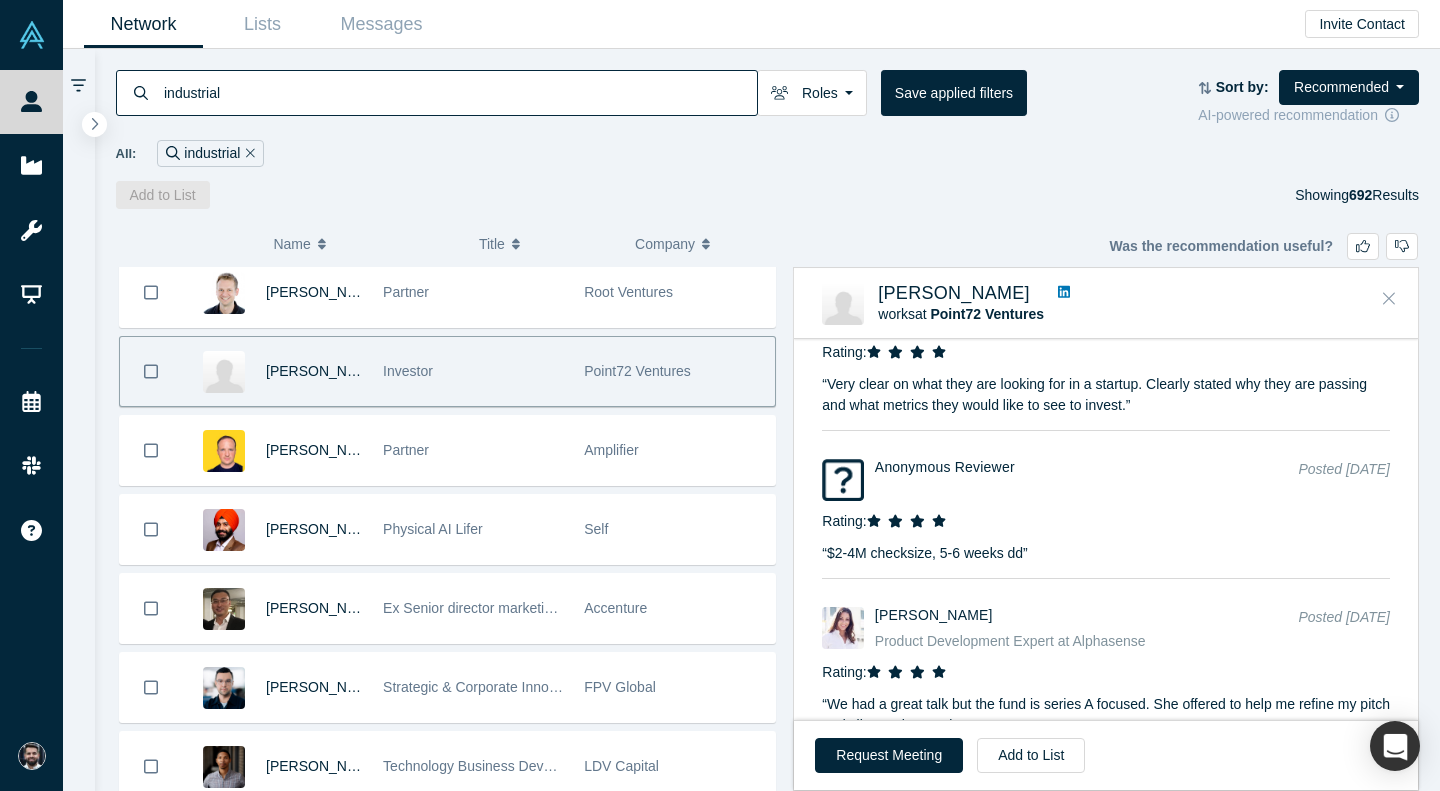 click at bounding box center [1389, 299] 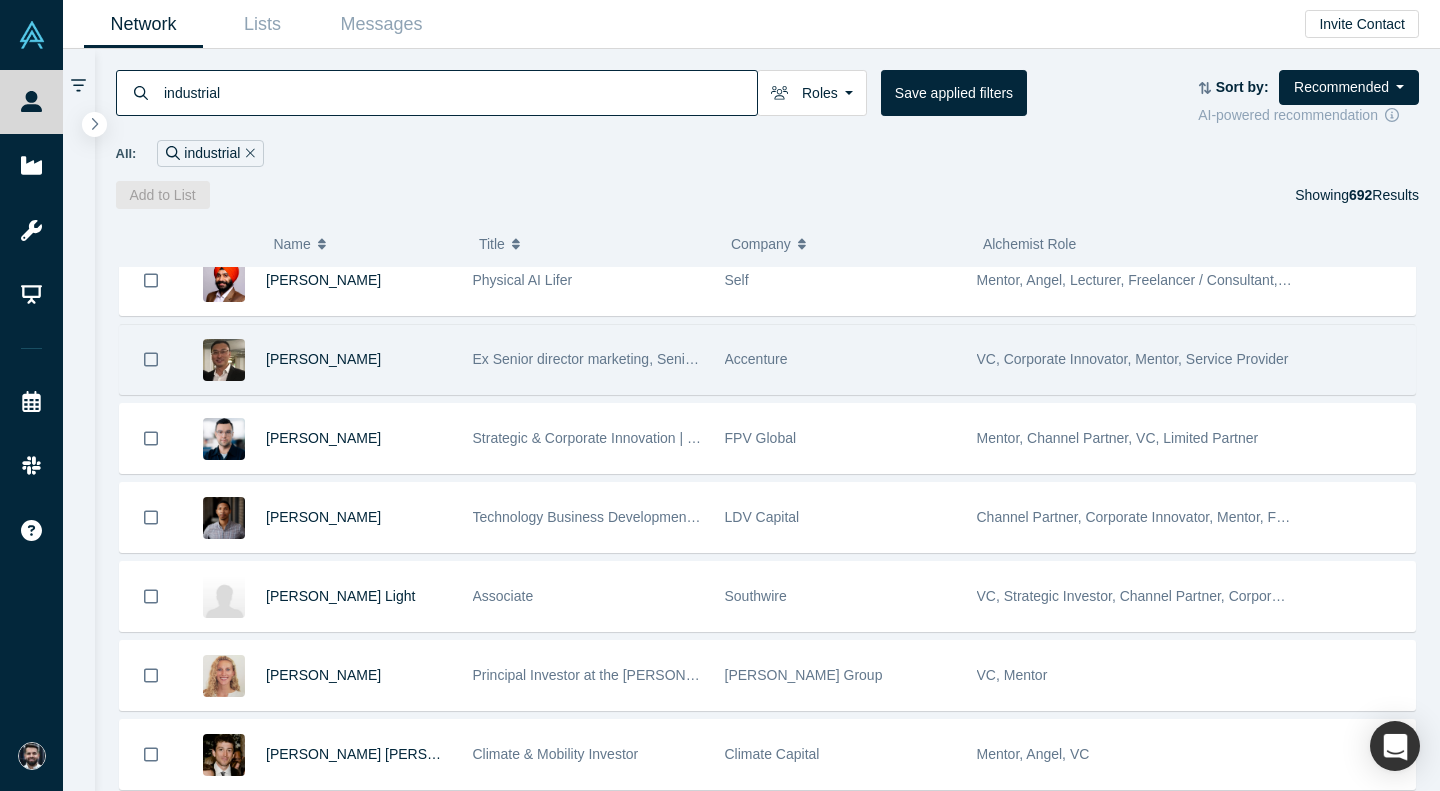 scroll, scrollTop: 8640, scrollLeft: 0, axis: vertical 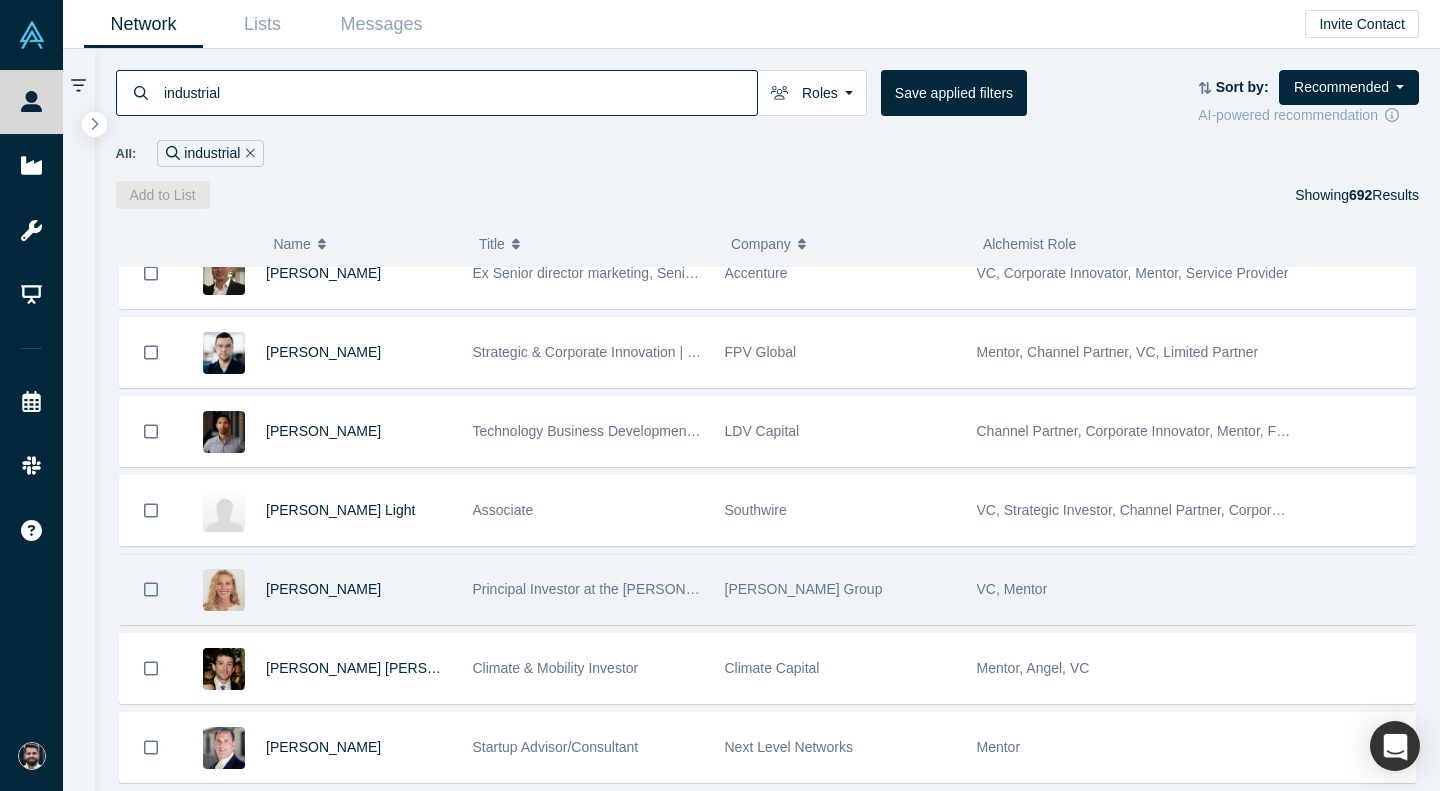 click on "[PERSON_NAME] Group" at bounding box center (840, 589) 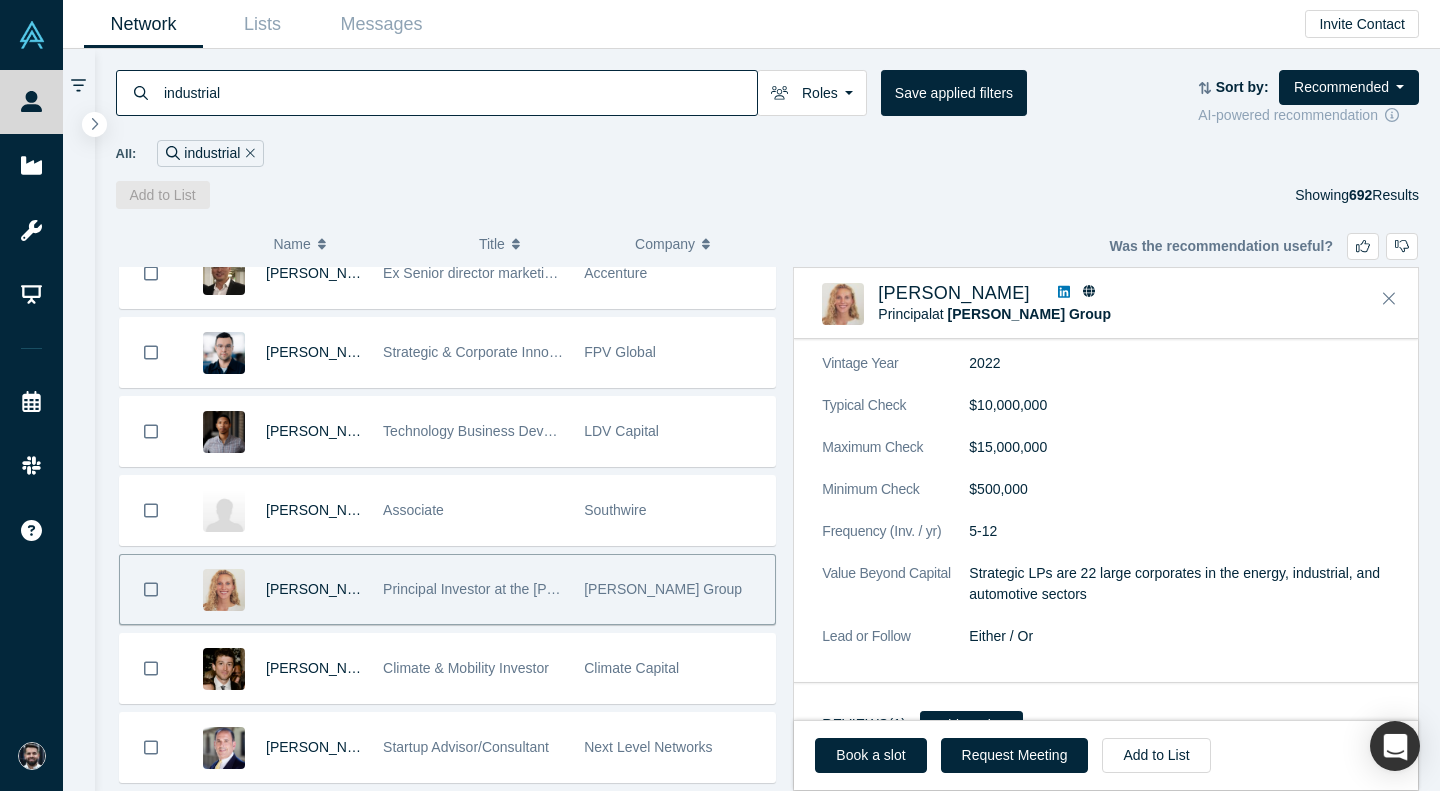 scroll, scrollTop: 1482, scrollLeft: 0, axis: vertical 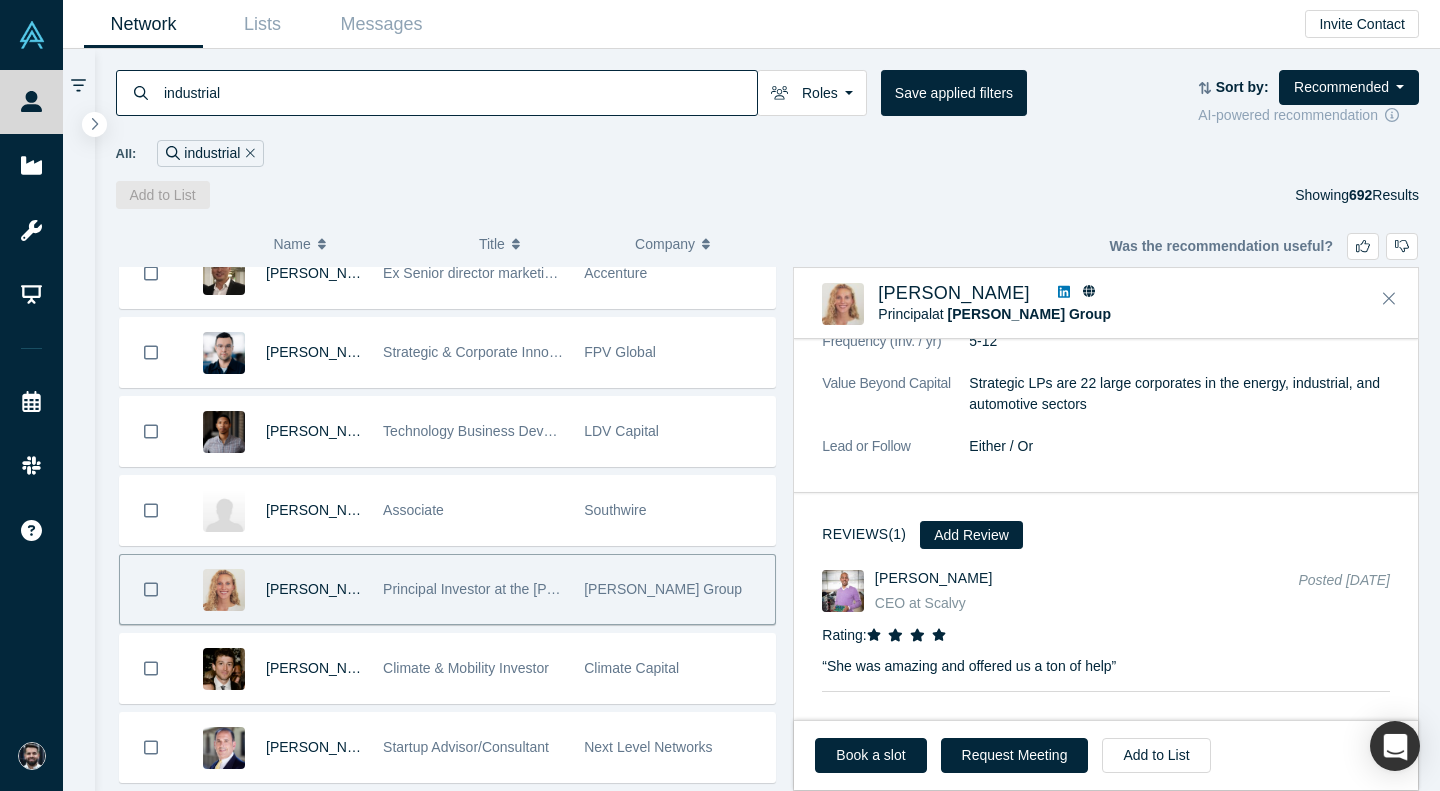 click 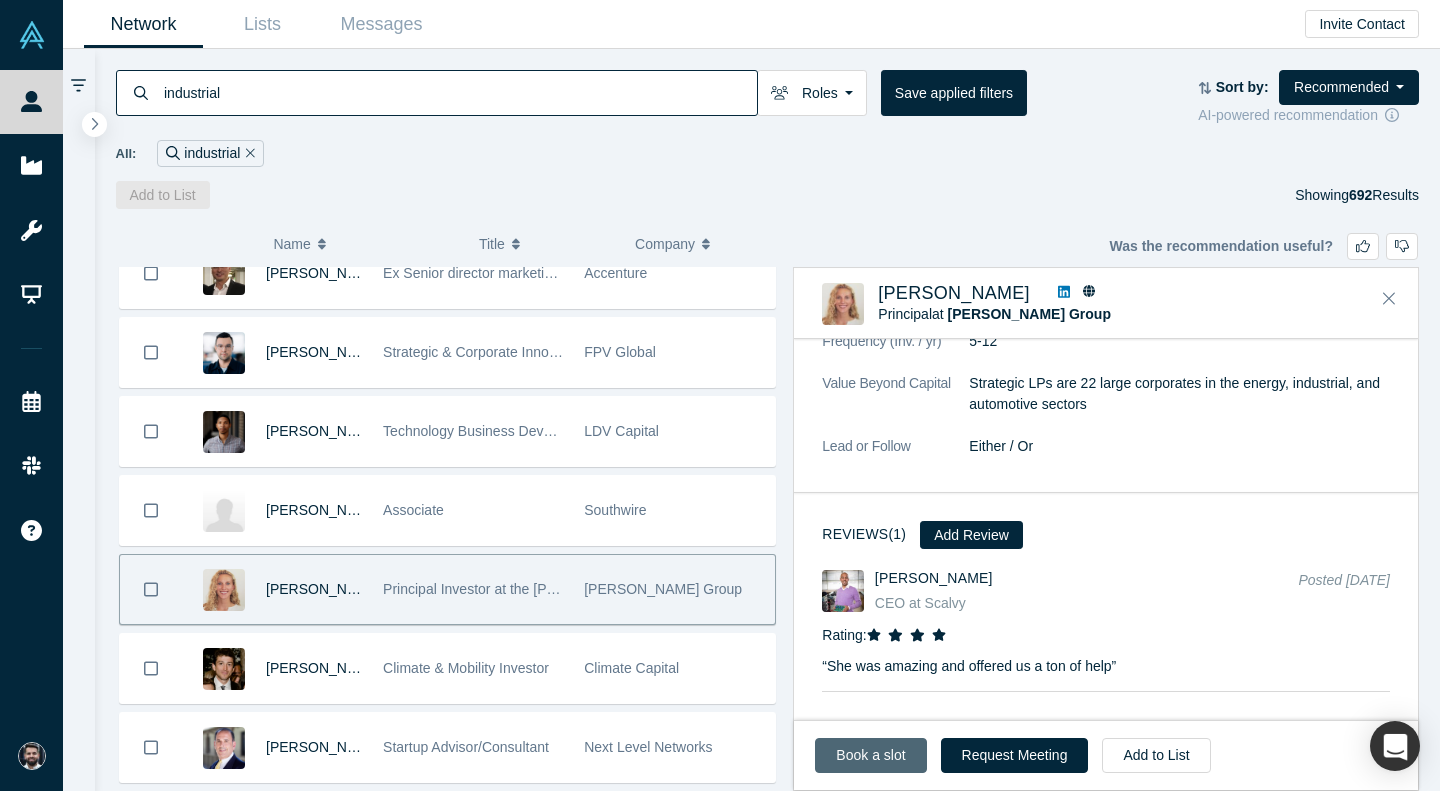 click on "Book a slot" at bounding box center (870, 755) 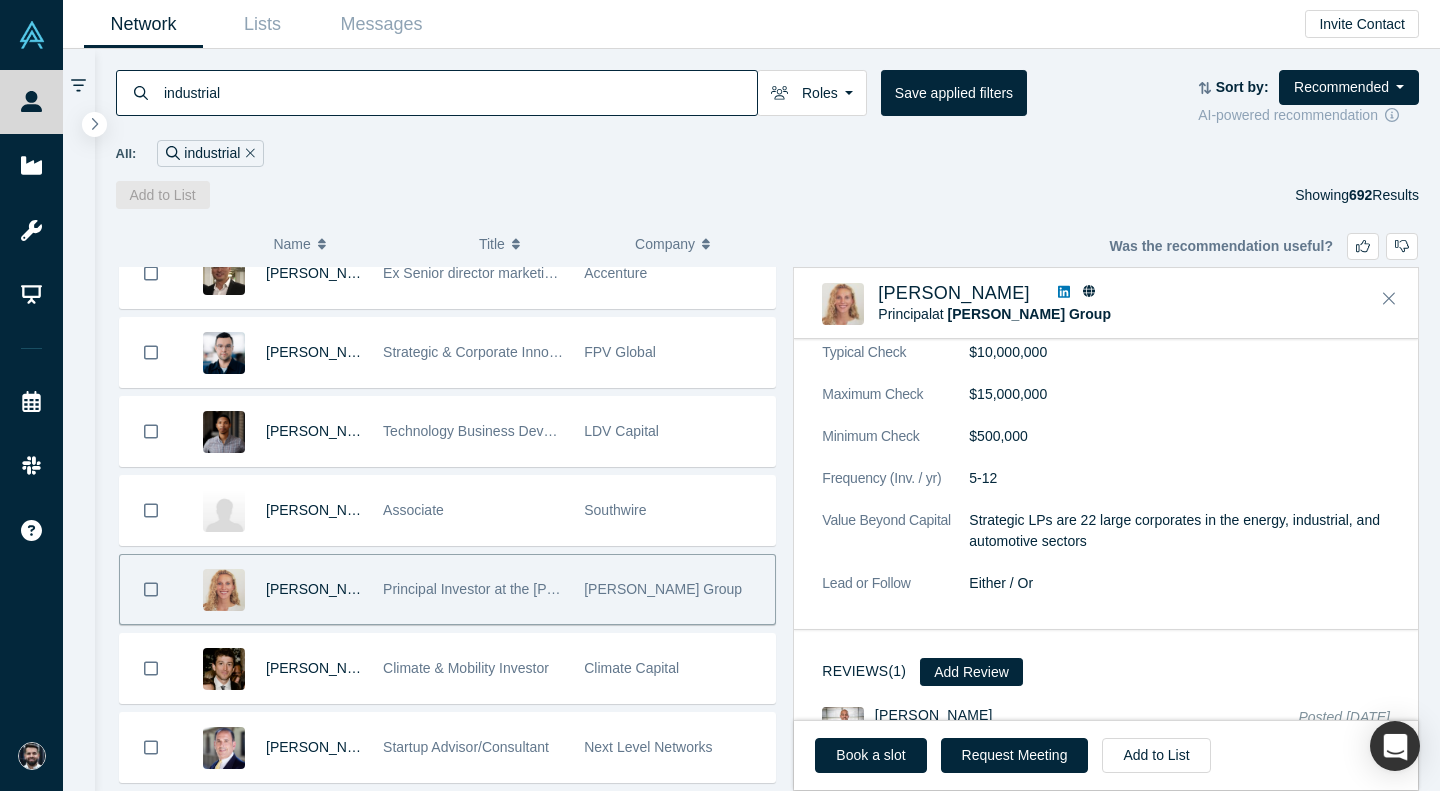 scroll, scrollTop: 1214, scrollLeft: 0, axis: vertical 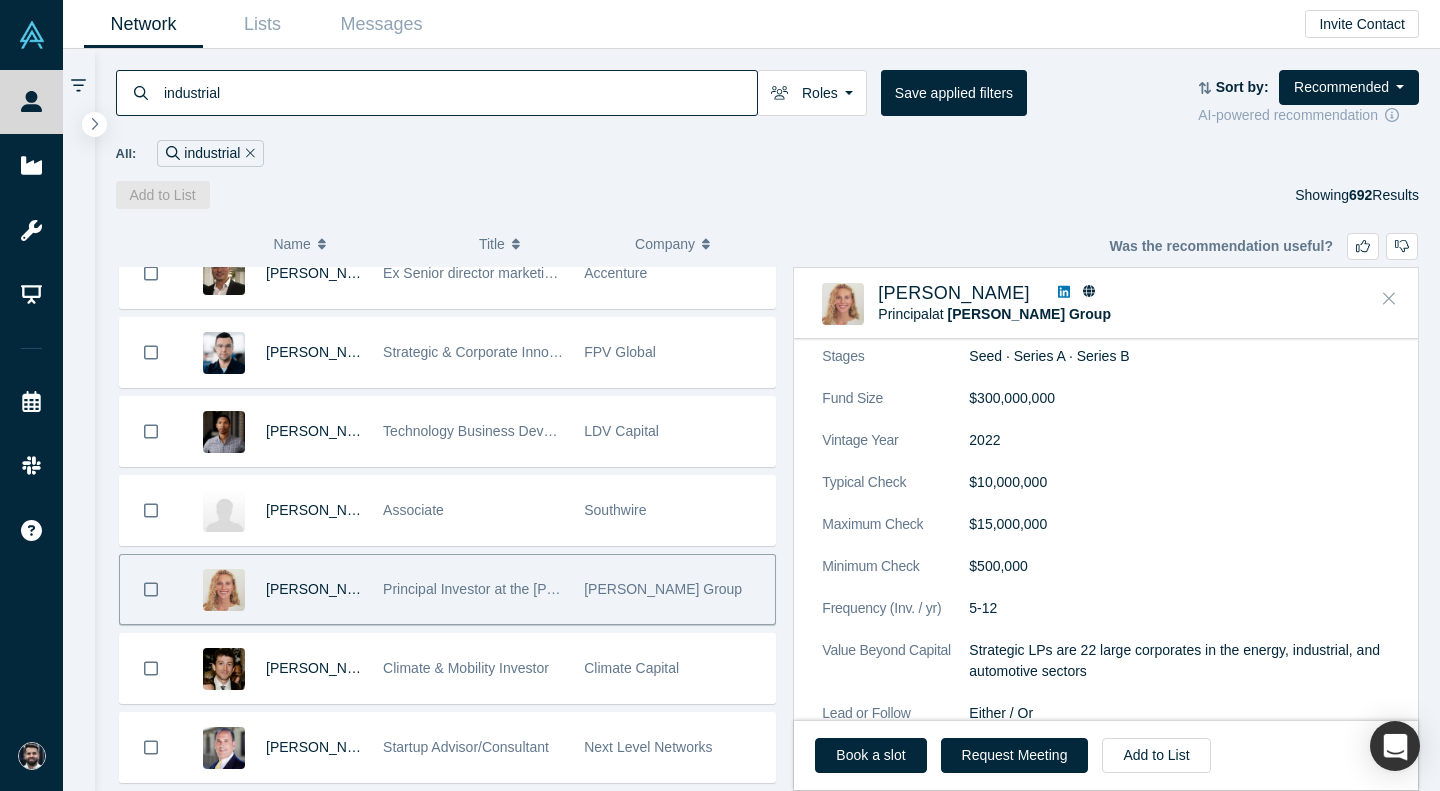 click 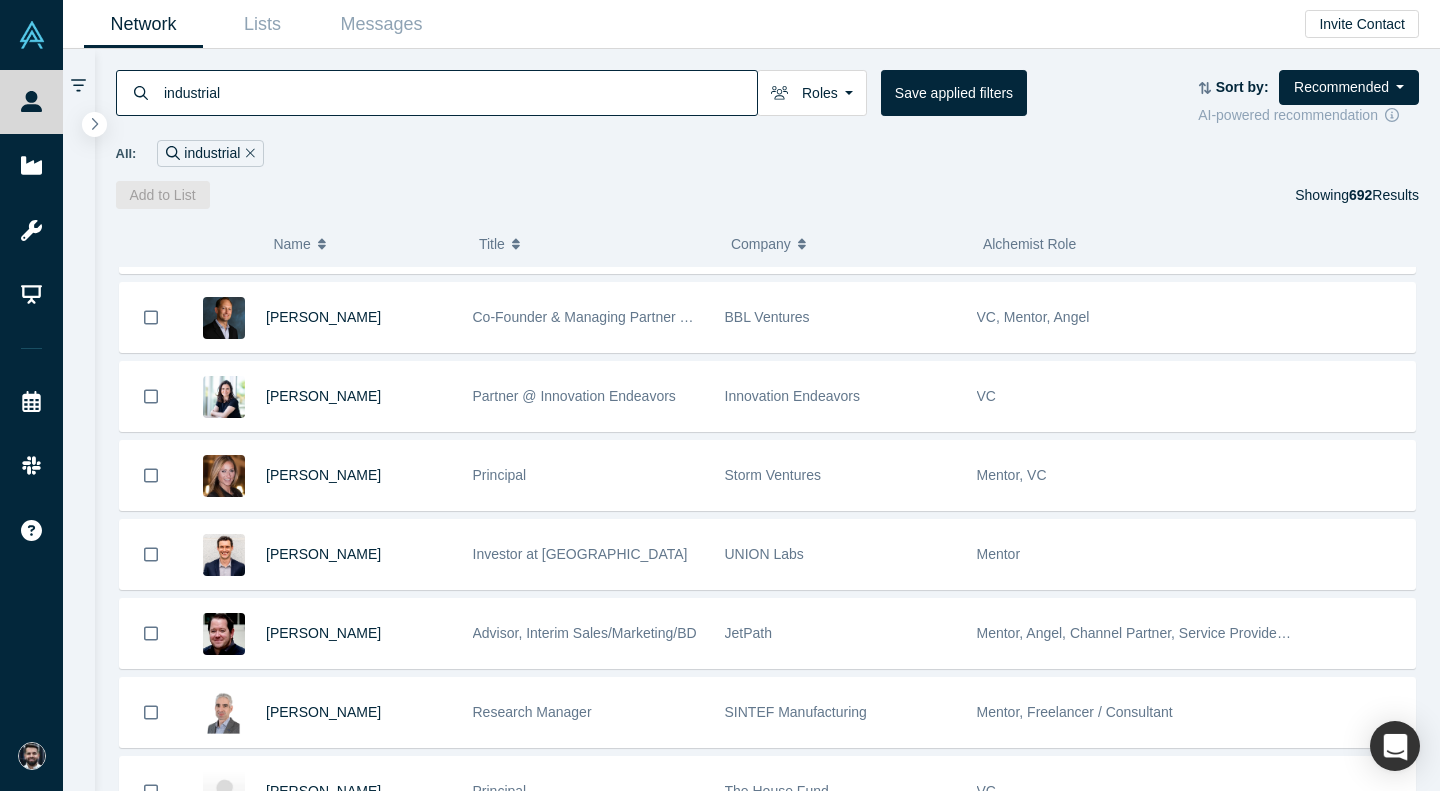 scroll, scrollTop: 11381, scrollLeft: 0, axis: vertical 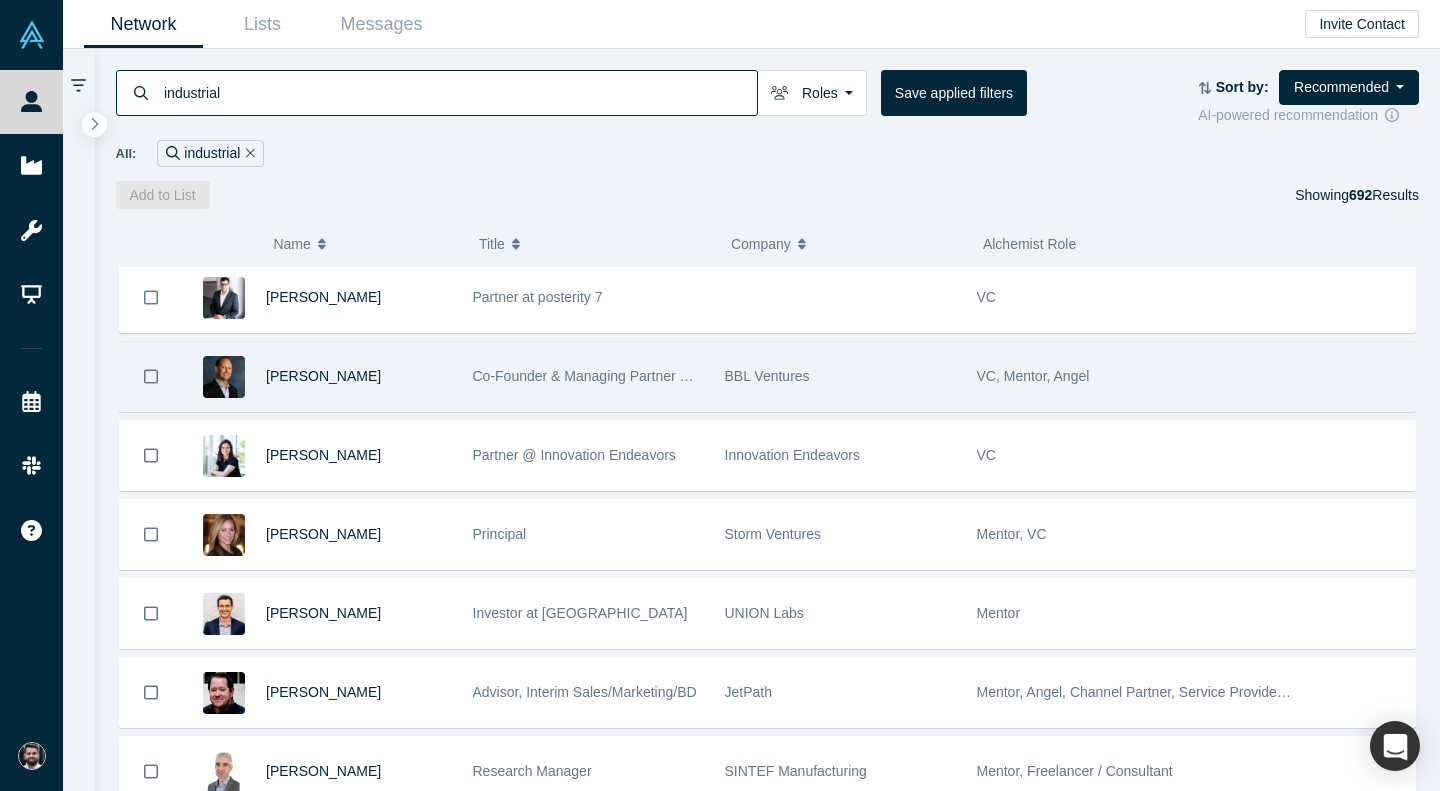 click on "BBL Ventures" at bounding box center [840, 376] 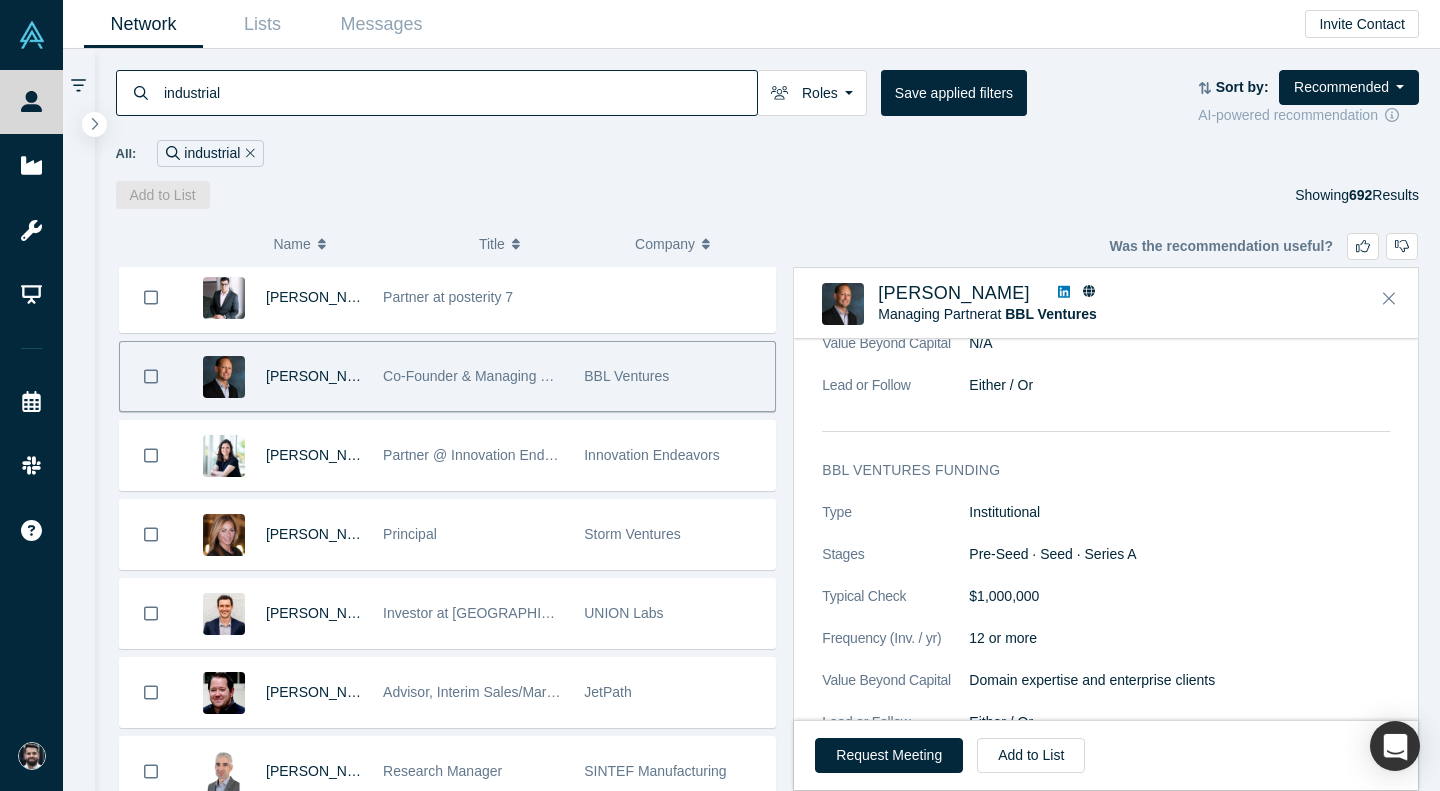 scroll, scrollTop: 1560, scrollLeft: 0, axis: vertical 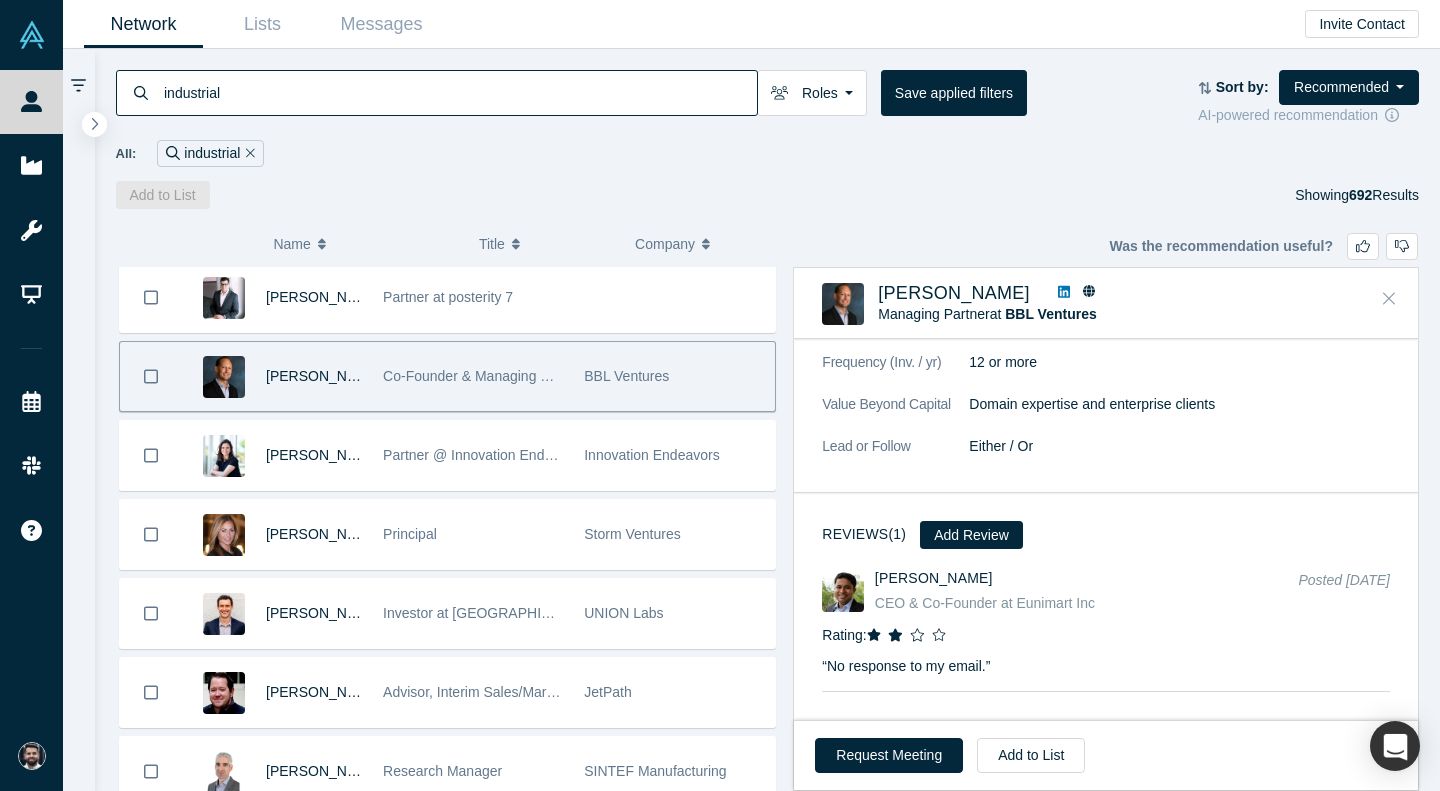 click at bounding box center [1389, 299] 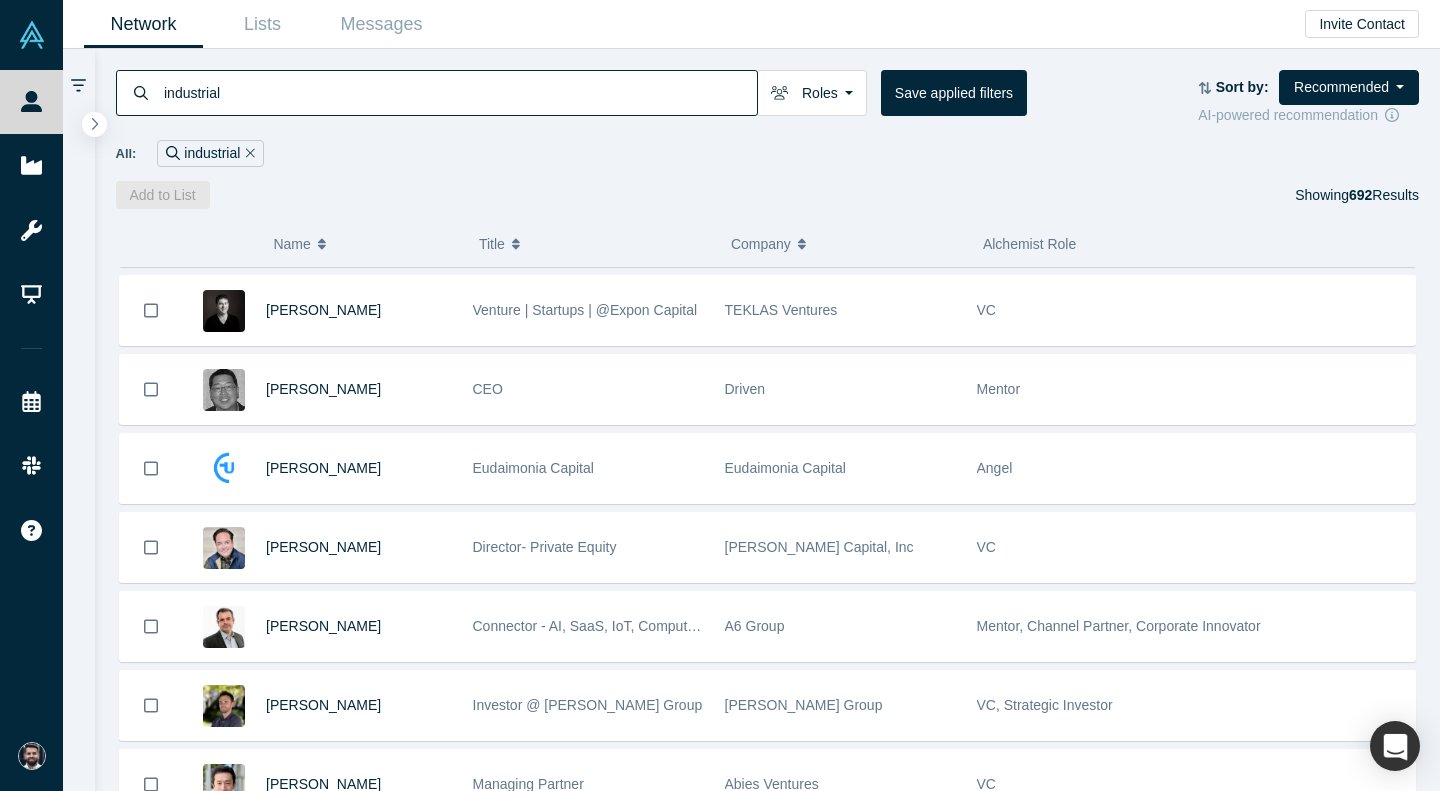 scroll, scrollTop: 15896, scrollLeft: 0, axis: vertical 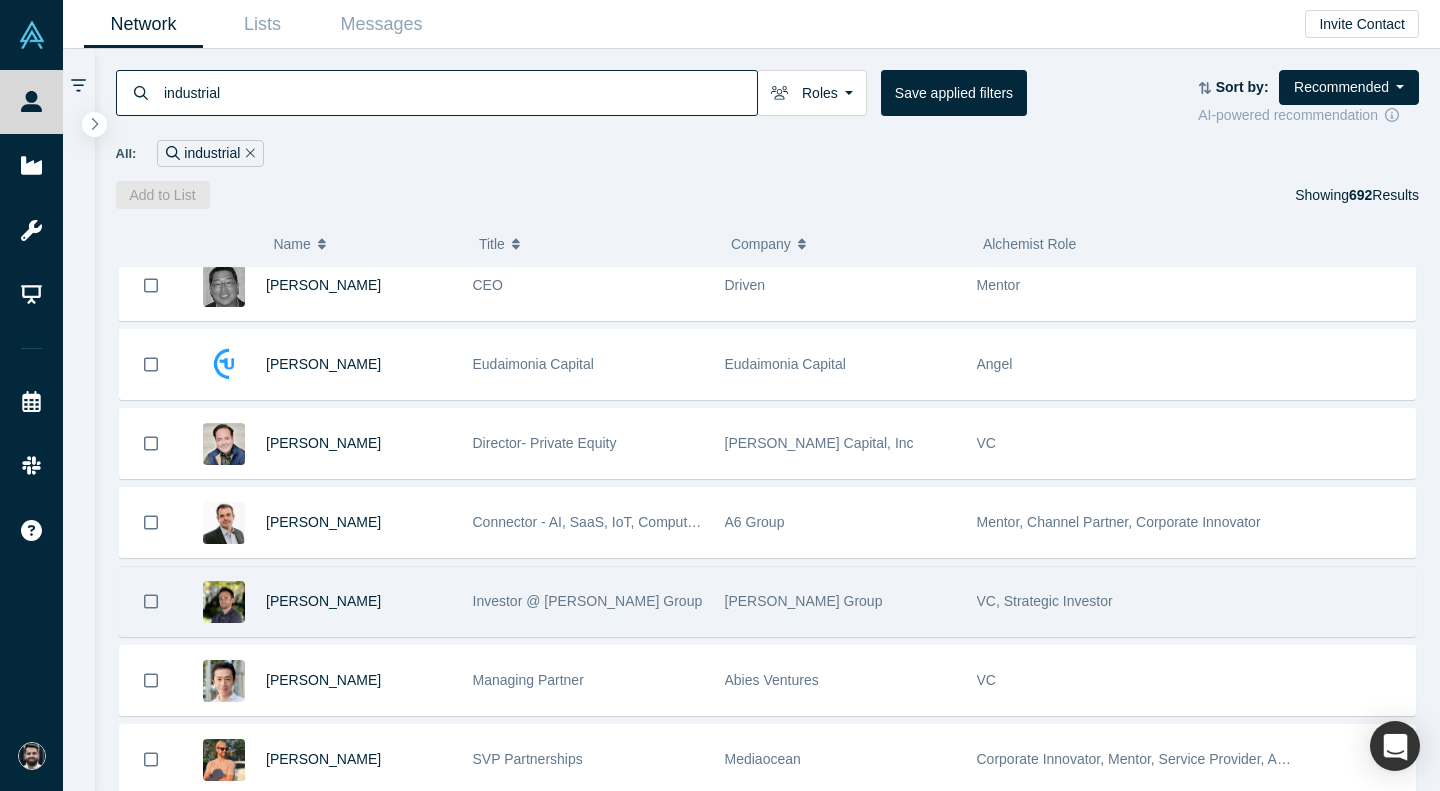 click on "[PERSON_NAME] Group" at bounding box center [840, 601] 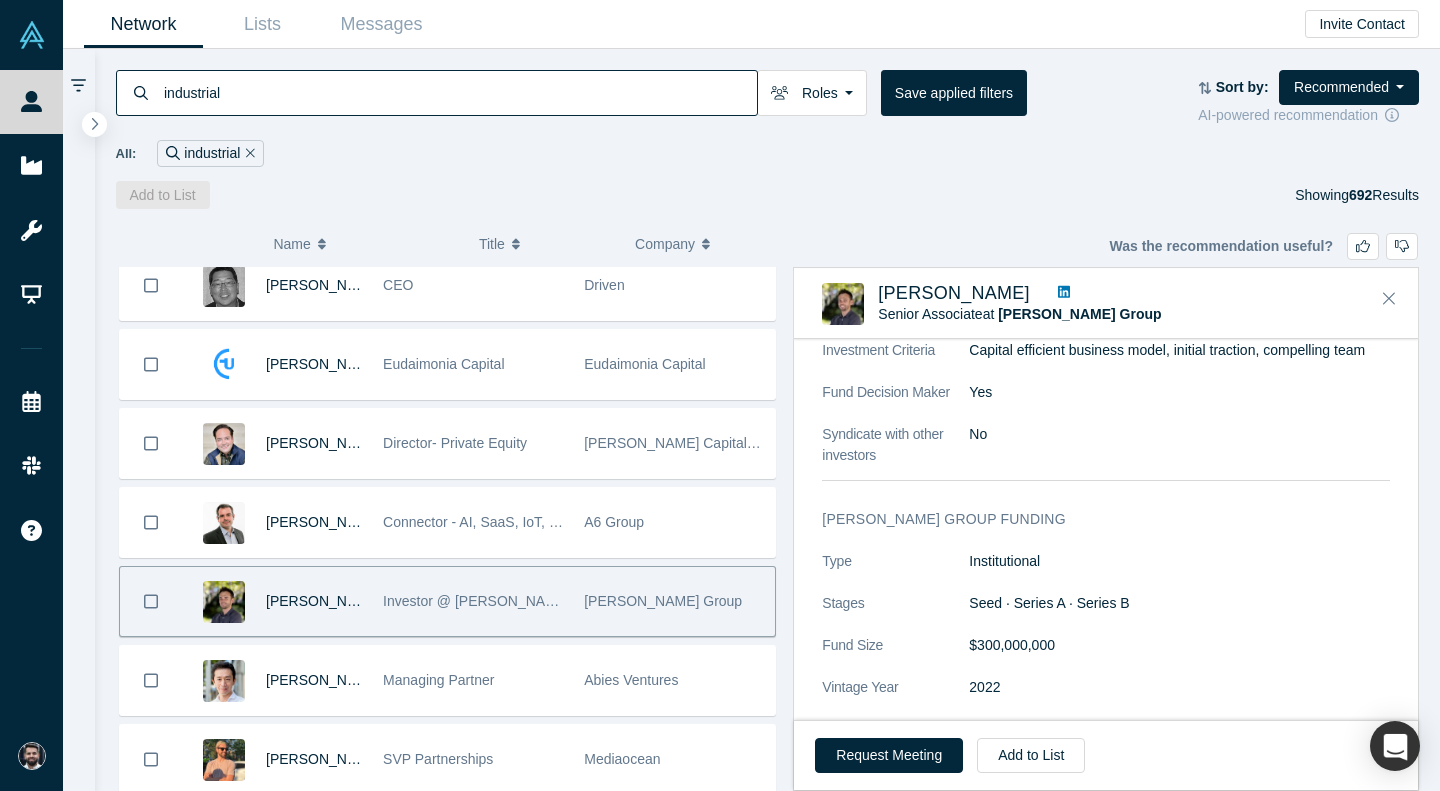 scroll, scrollTop: 978, scrollLeft: 0, axis: vertical 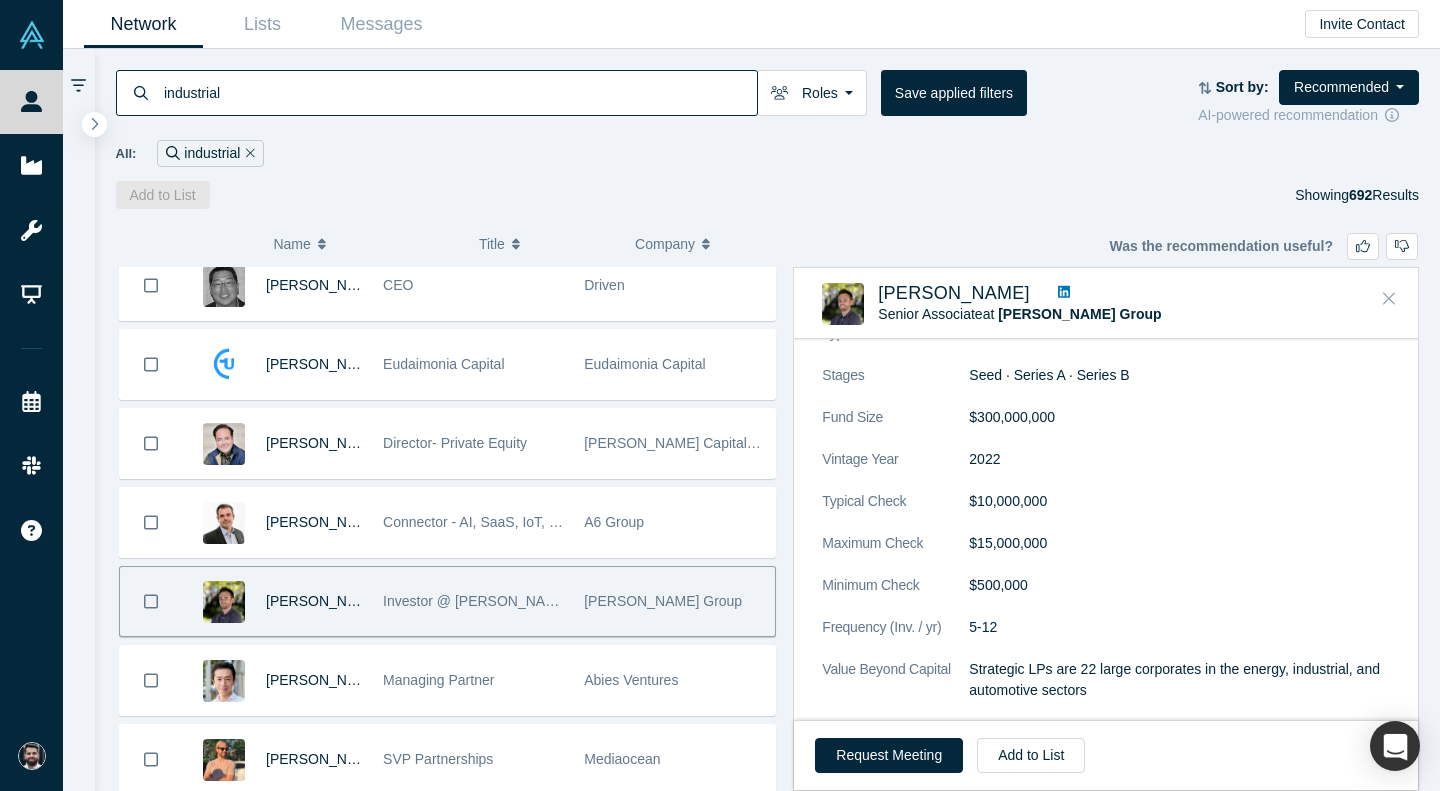 click at bounding box center (1389, 299) 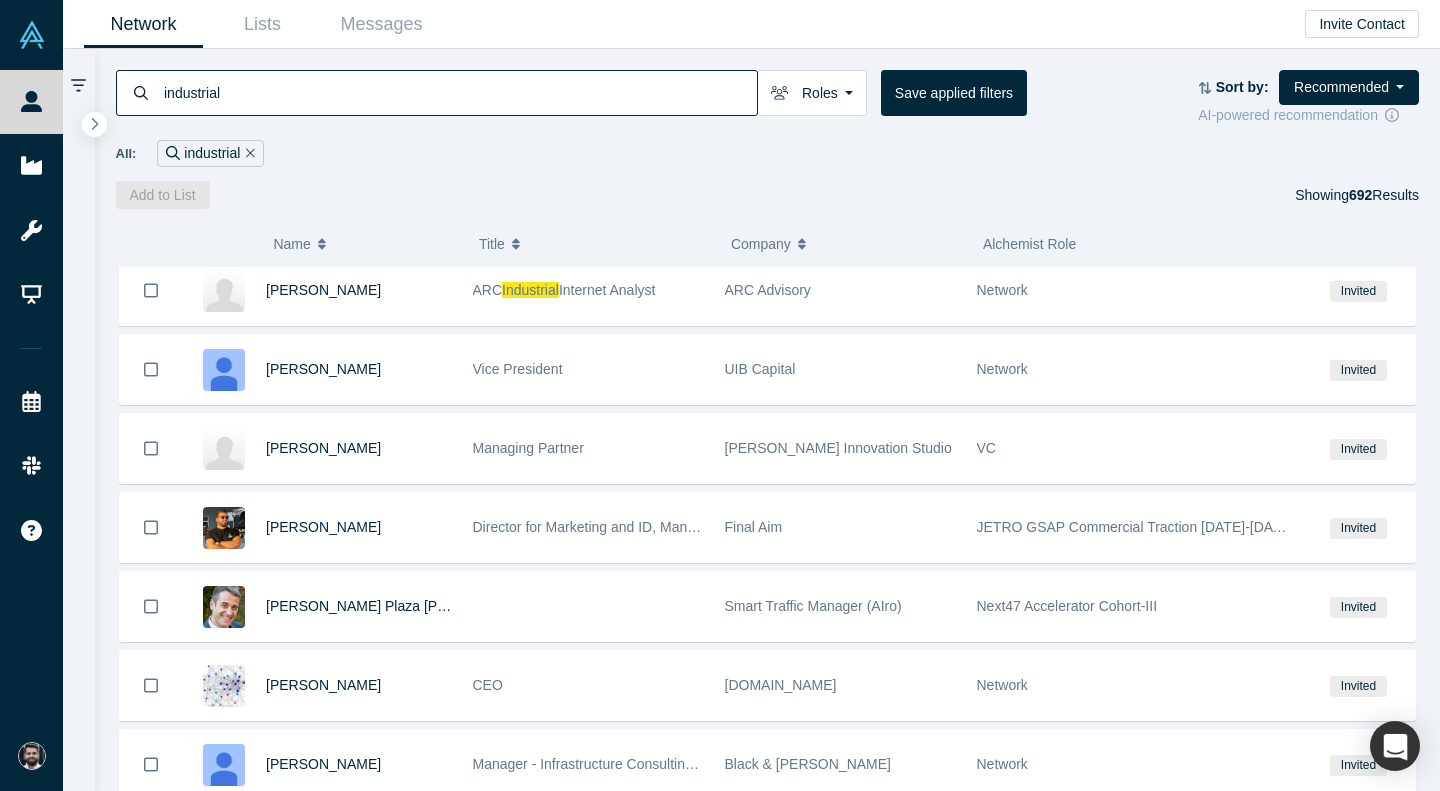 scroll, scrollTop: 19654, scrollLeft: 0, axis: vertical 